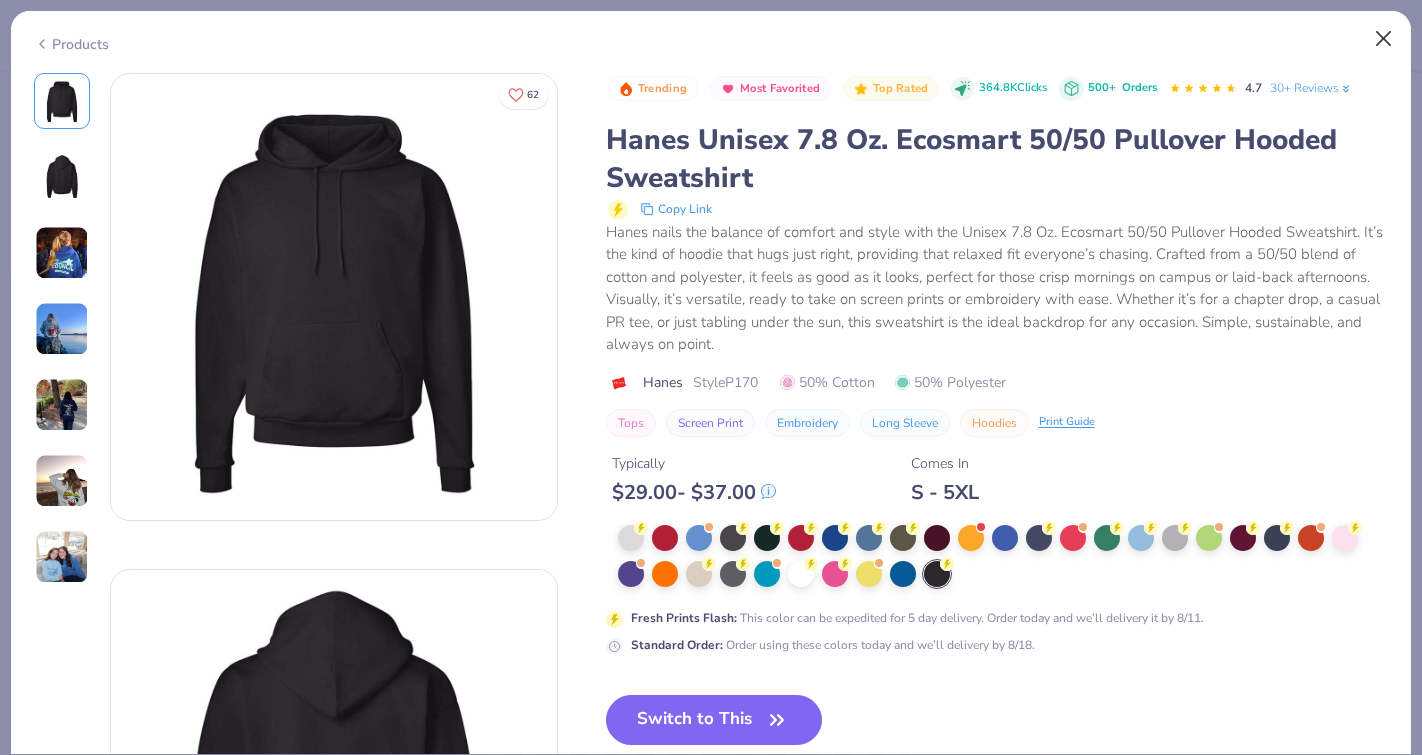 scroll, scrollTop: 0, scrollLeft: 0, axis: both 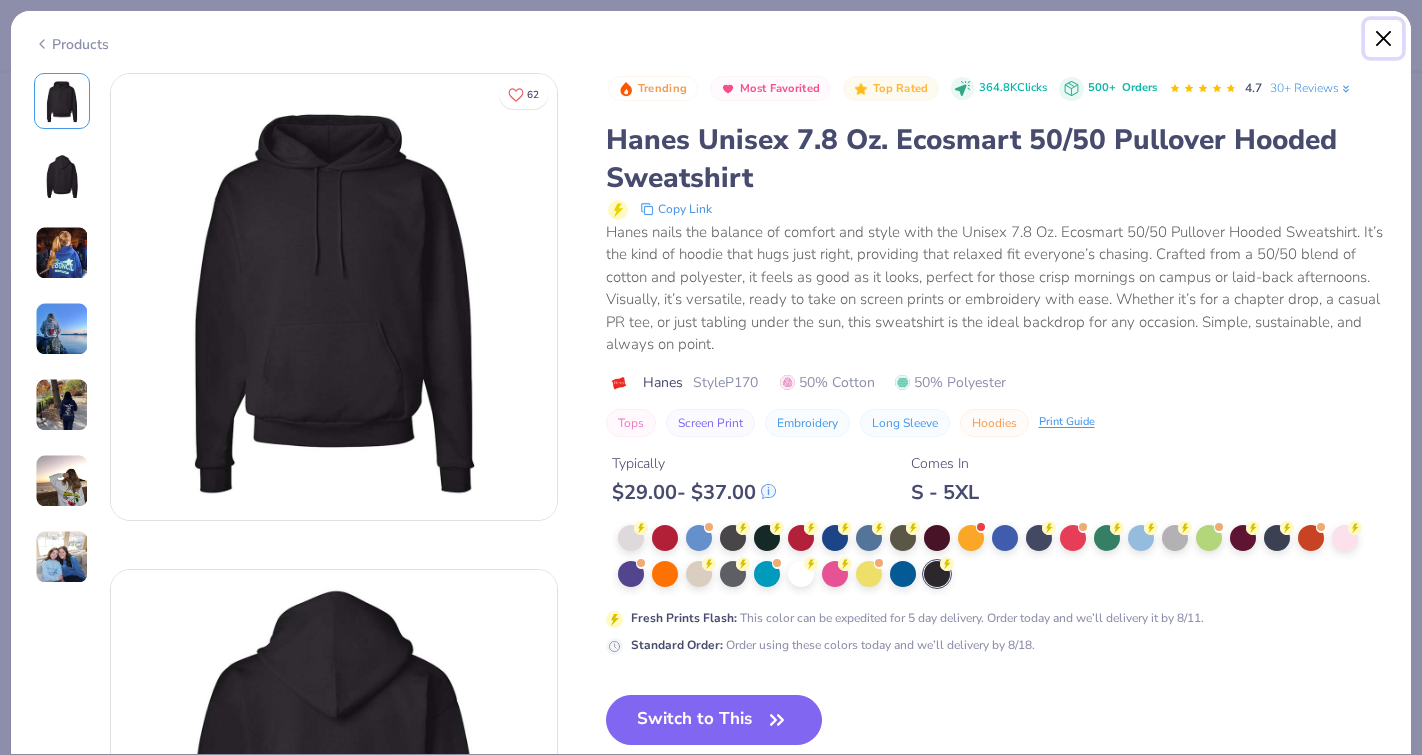 click at bounding box center (1384, 39) 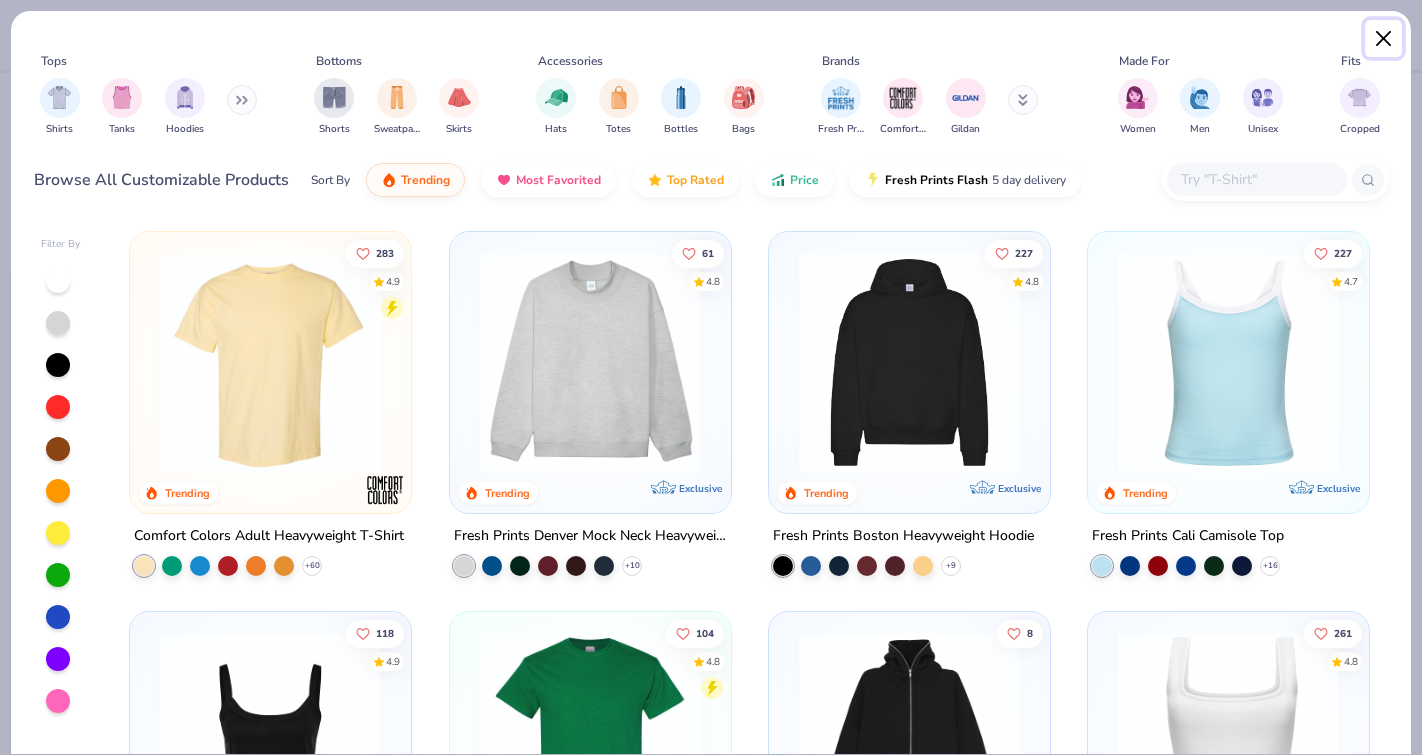 click at bounding box center [1384, 39] 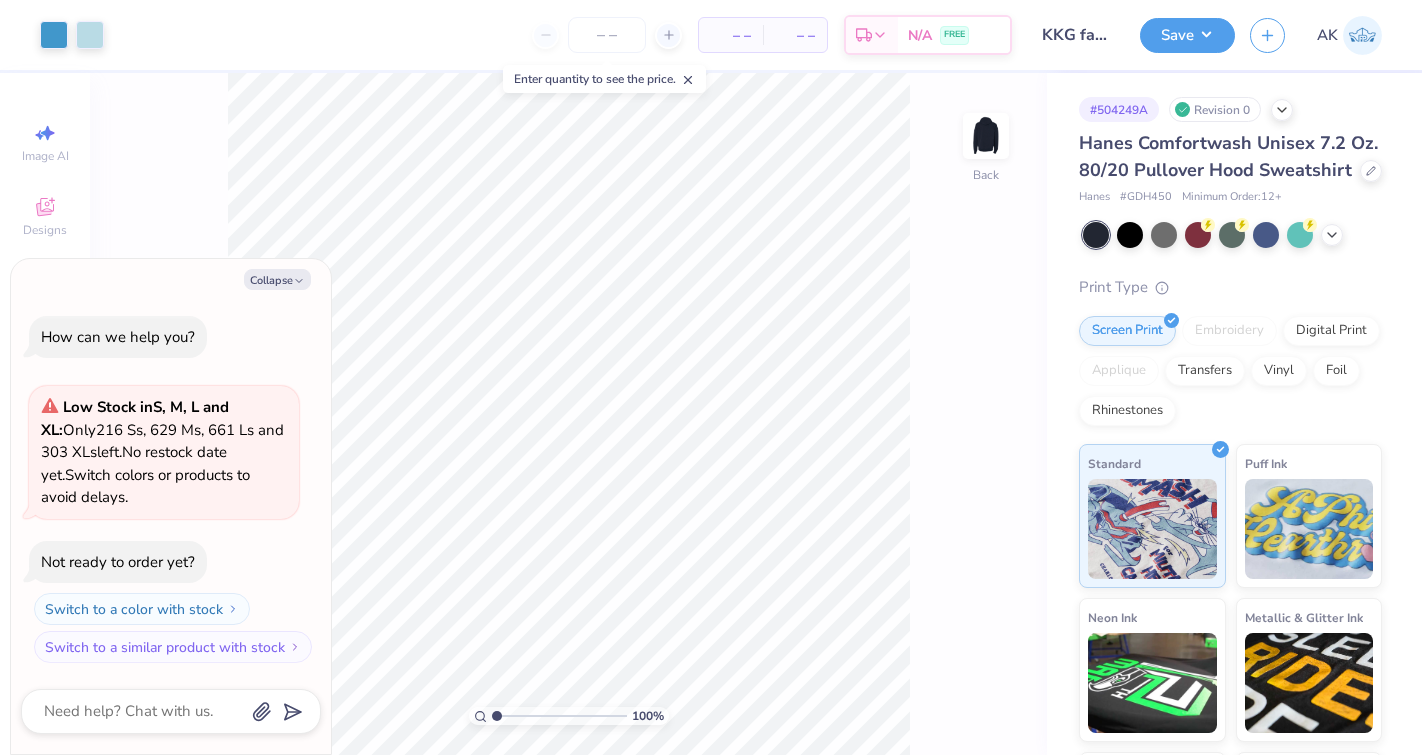 click at bounding box center [1362, 35] 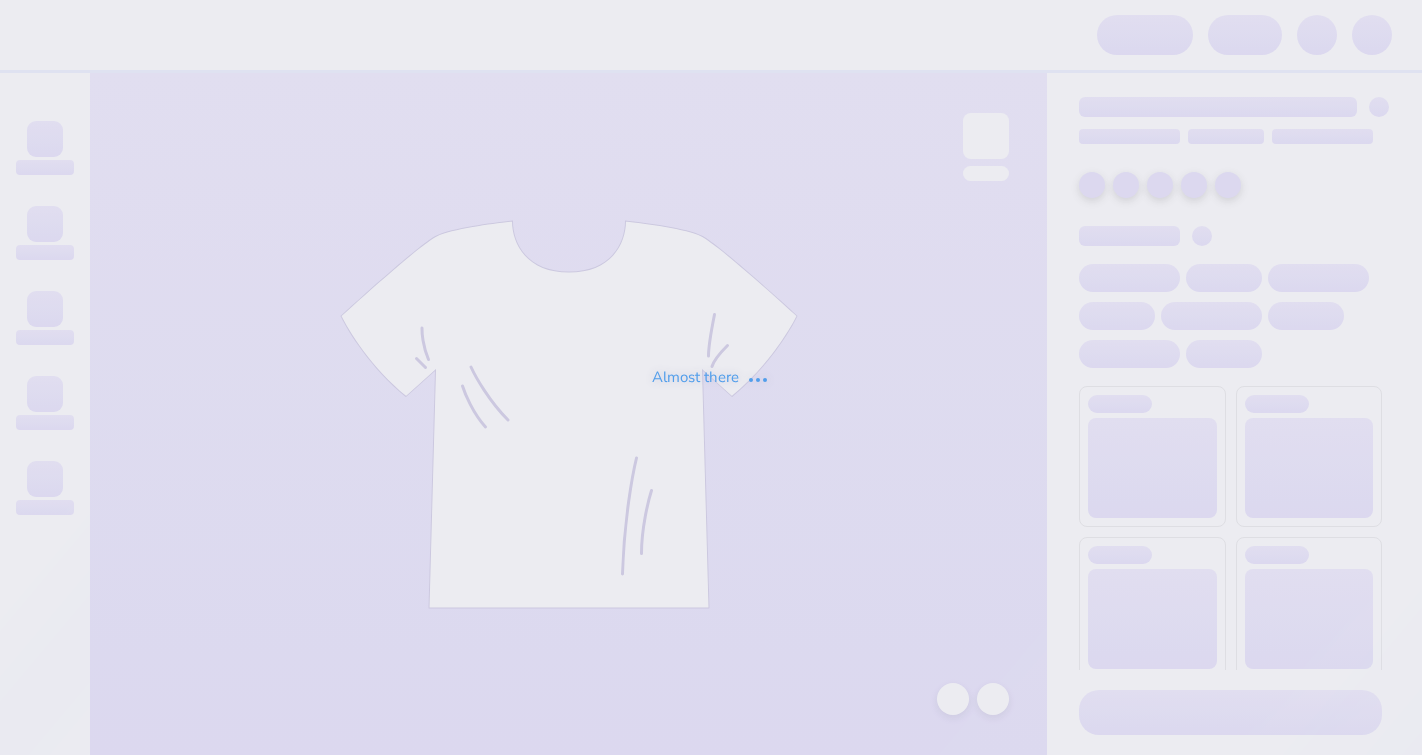 scroll, scrollTop: 0, scrollLeft: 0, axis: both 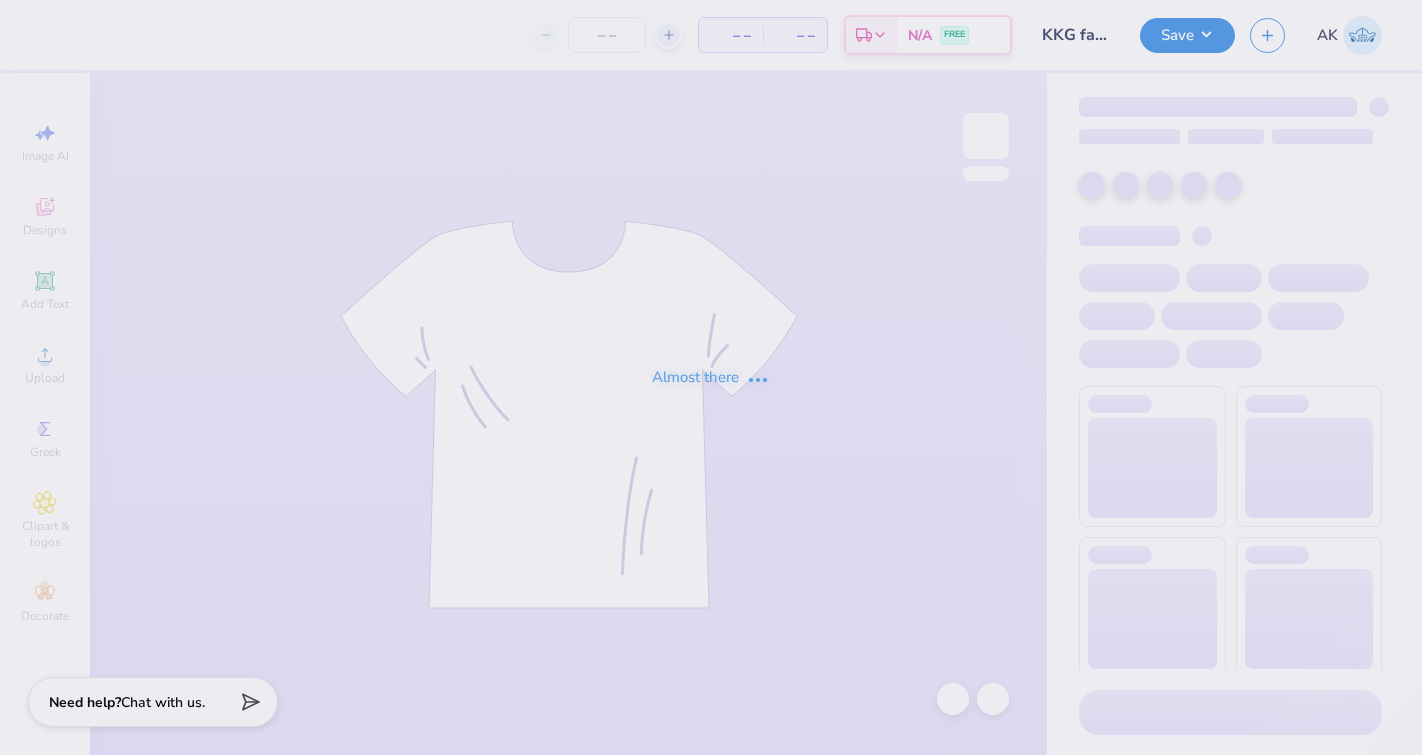 type on "12" 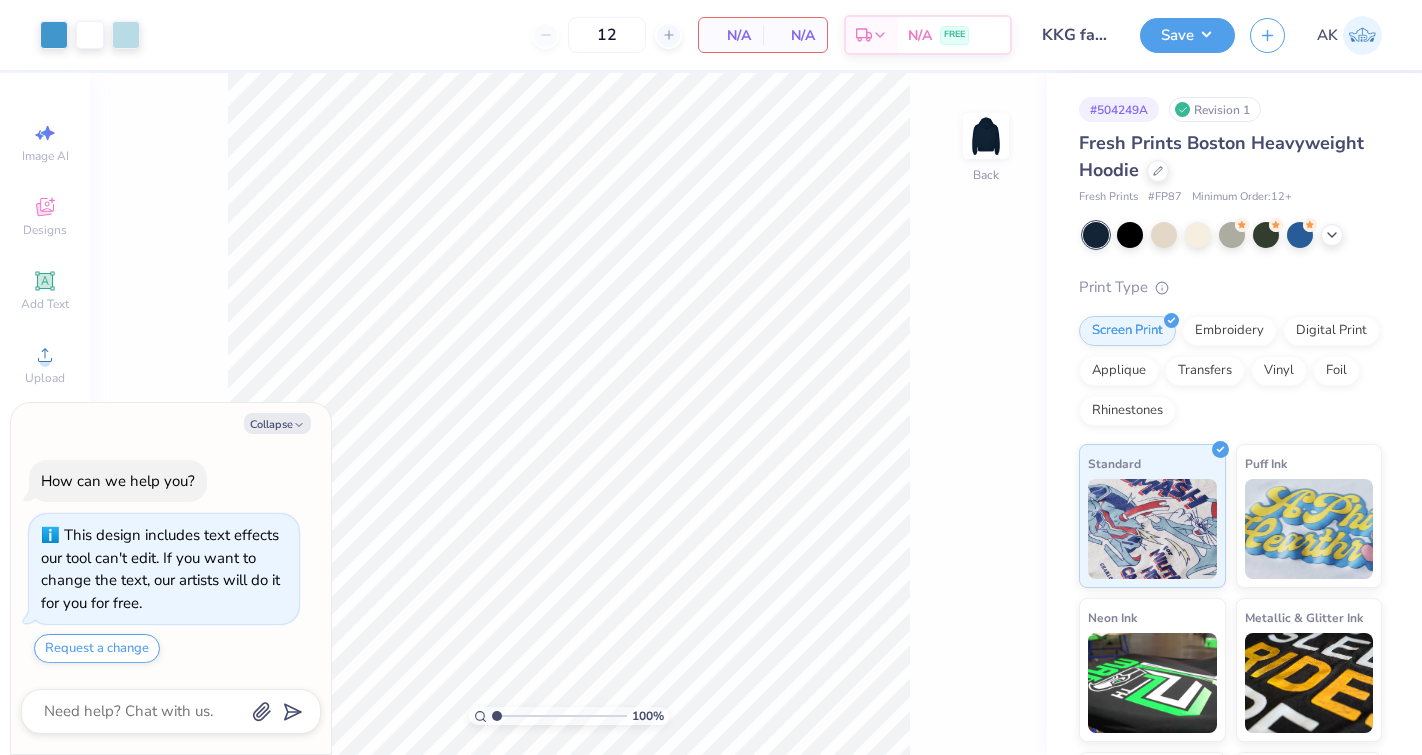 scroll, scrollTop: 56, scrollLeft: 0, axis: vertical 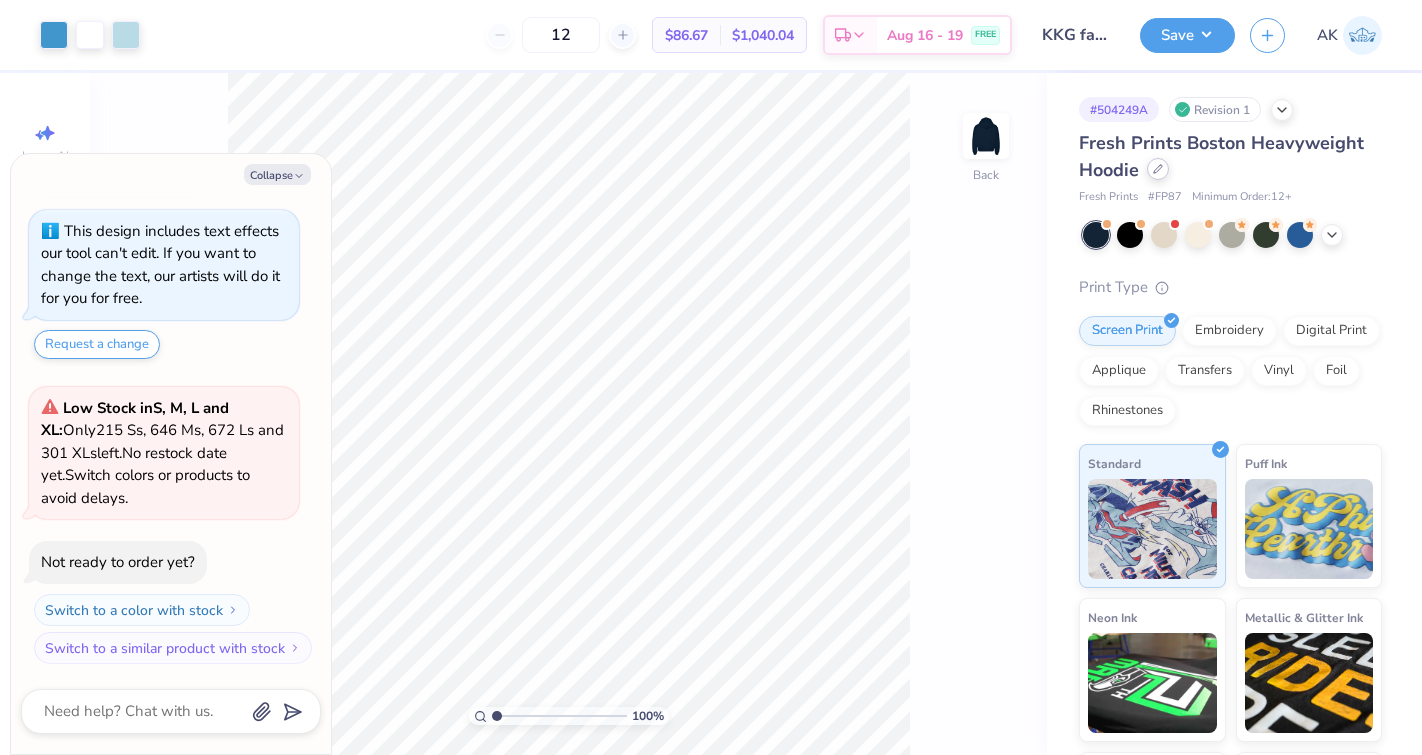 click 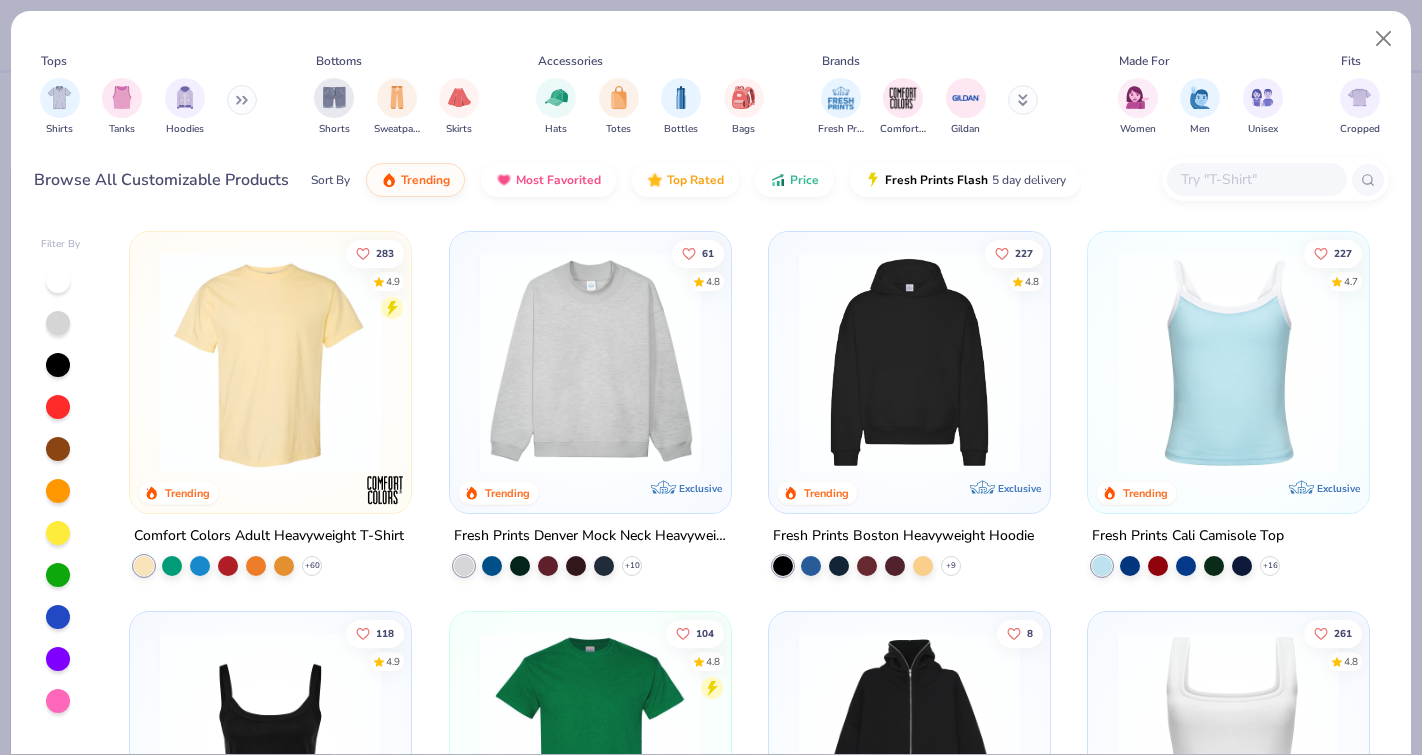 click at bounding box center (1256, 179) 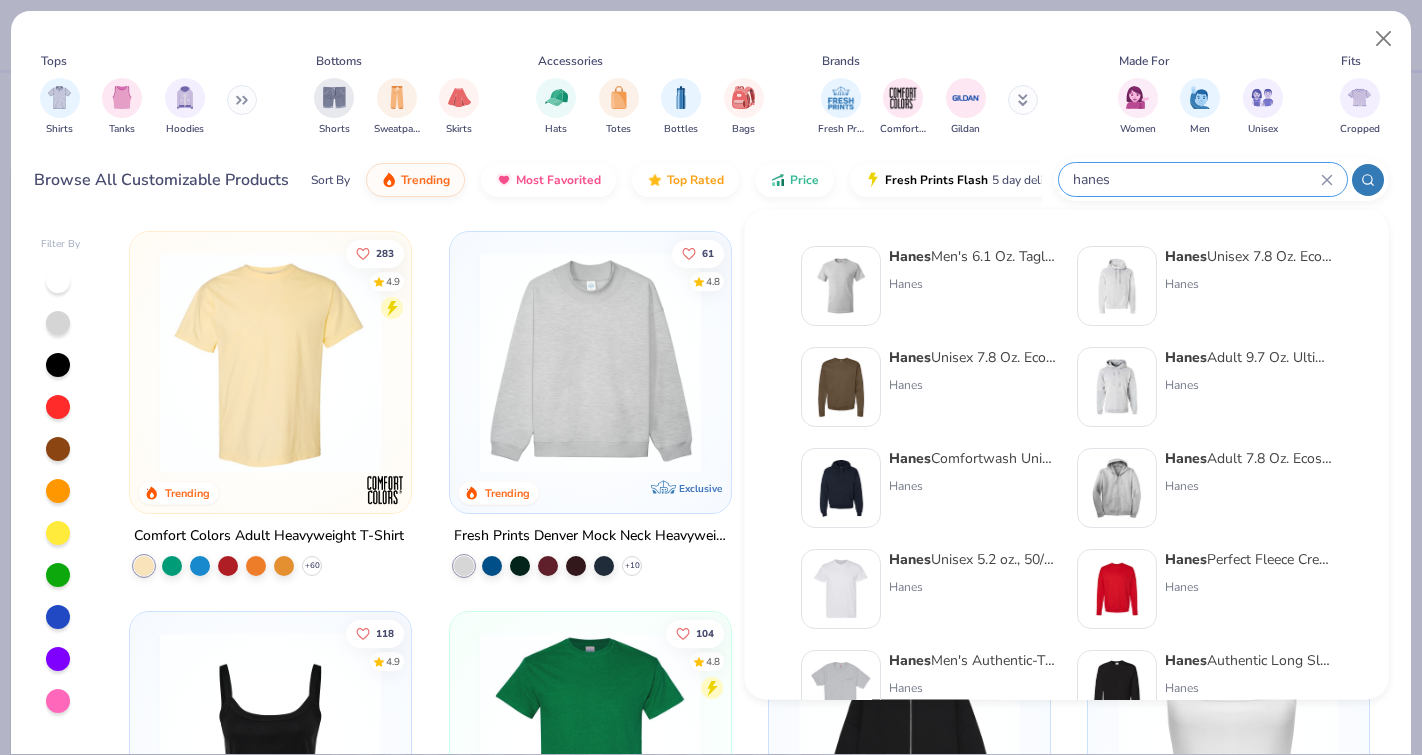 type on "hanes" 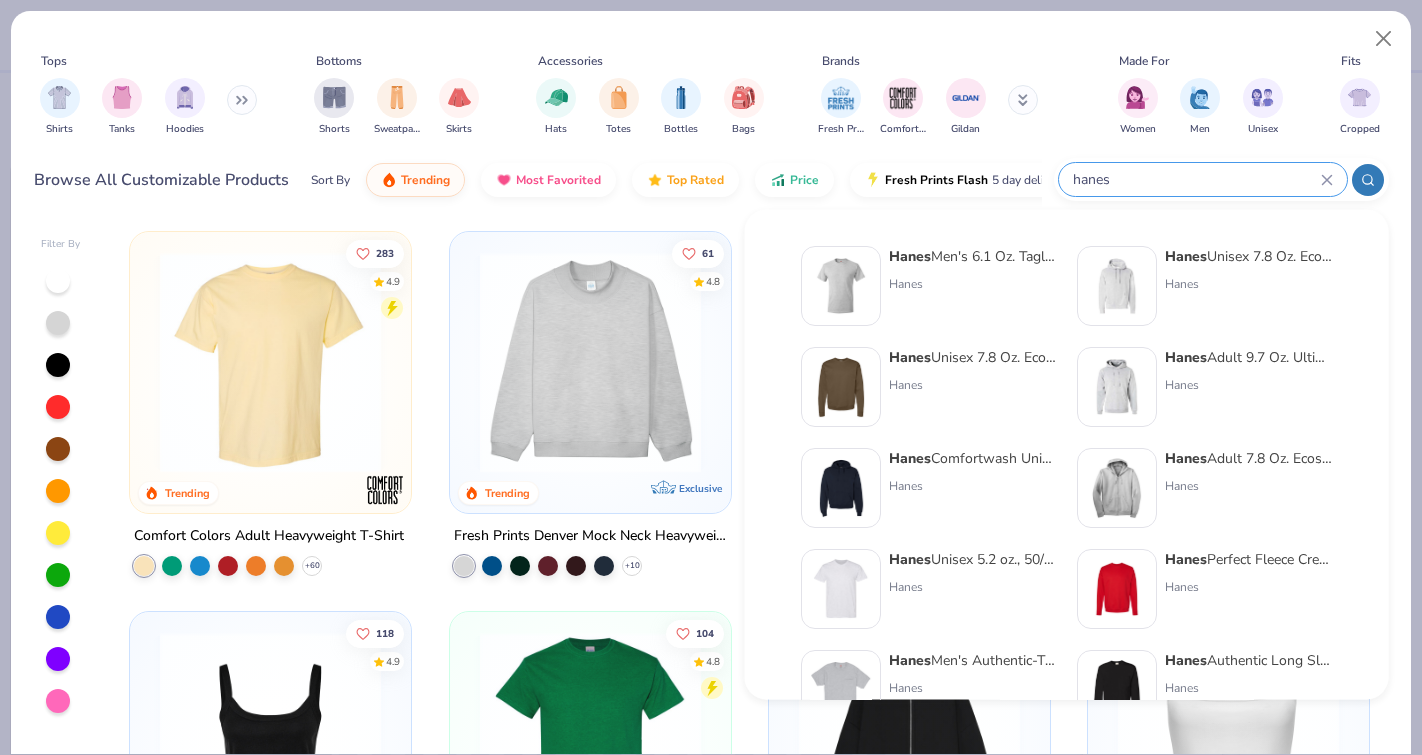 click at bounding box center [1117, 286] 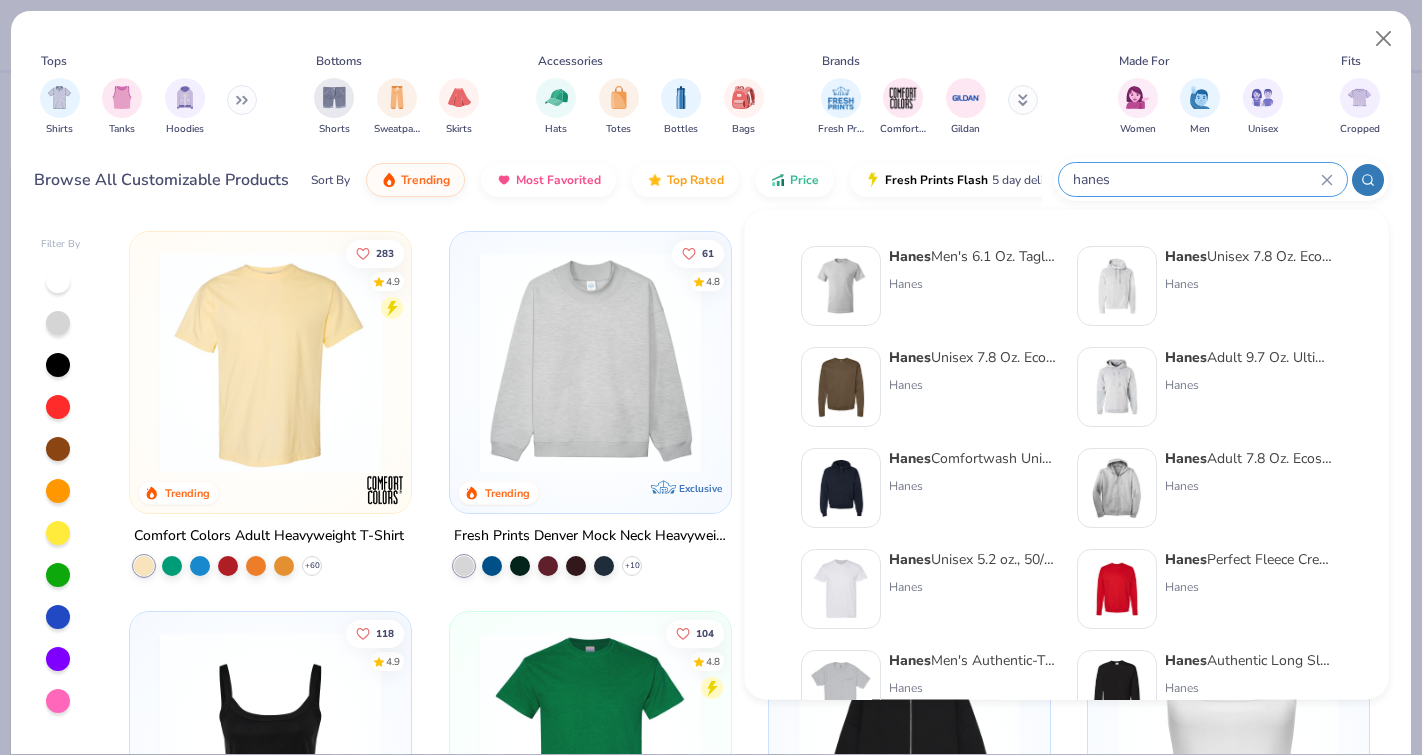 type 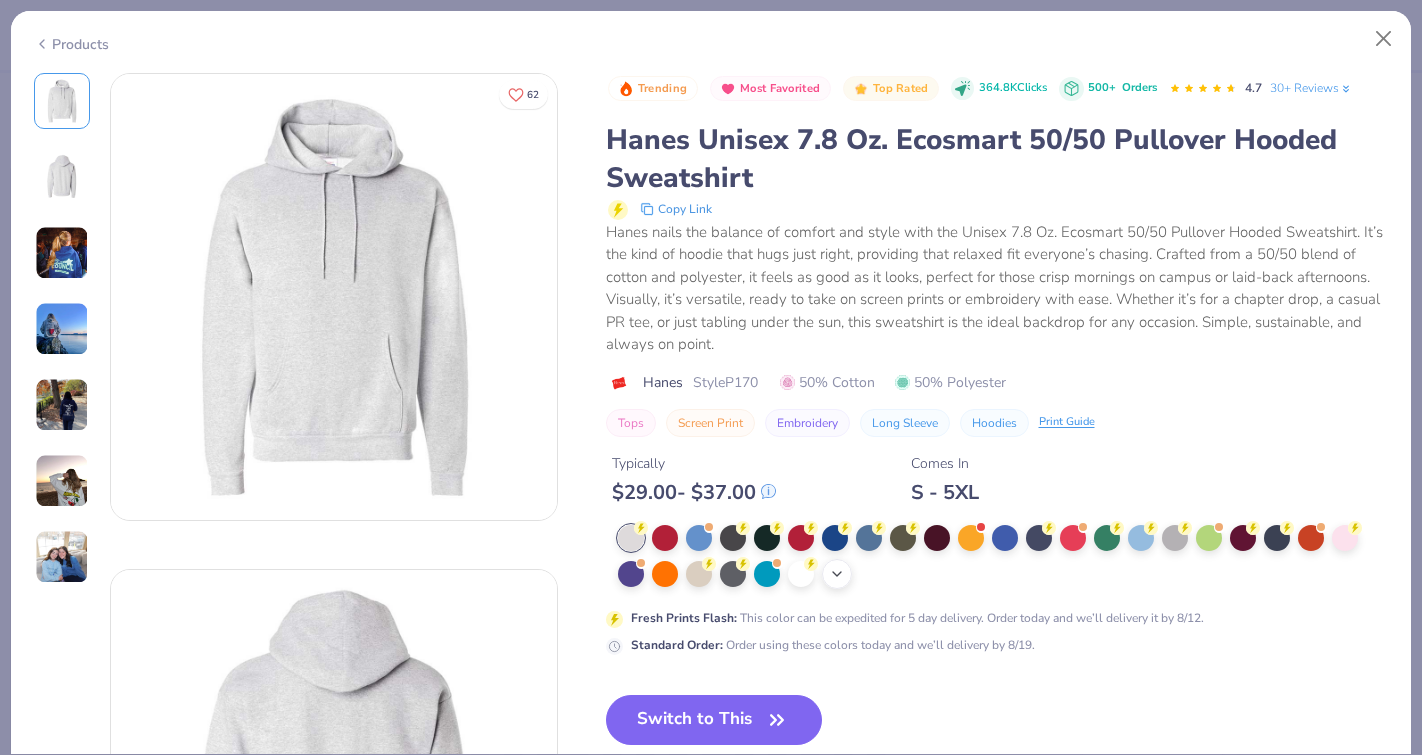 click 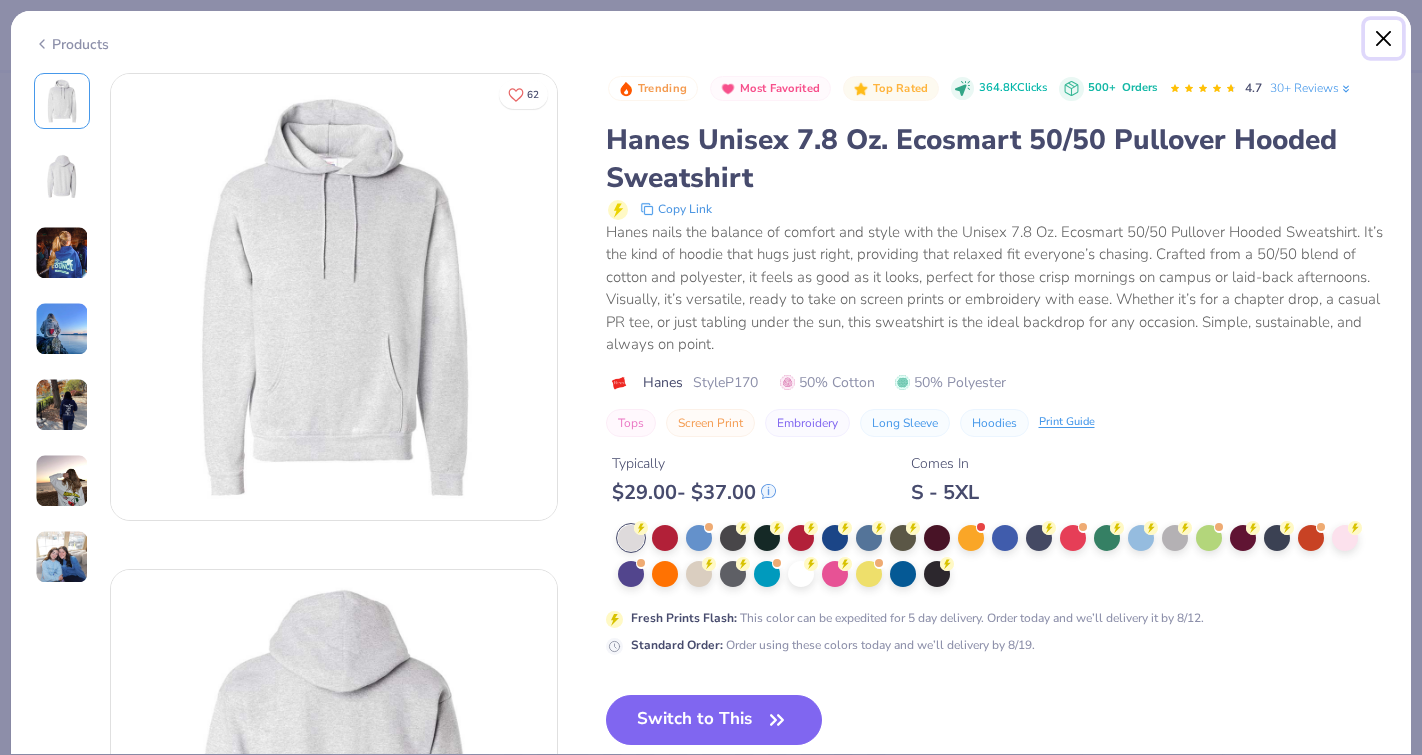 click at bounding box center (1384, 39) 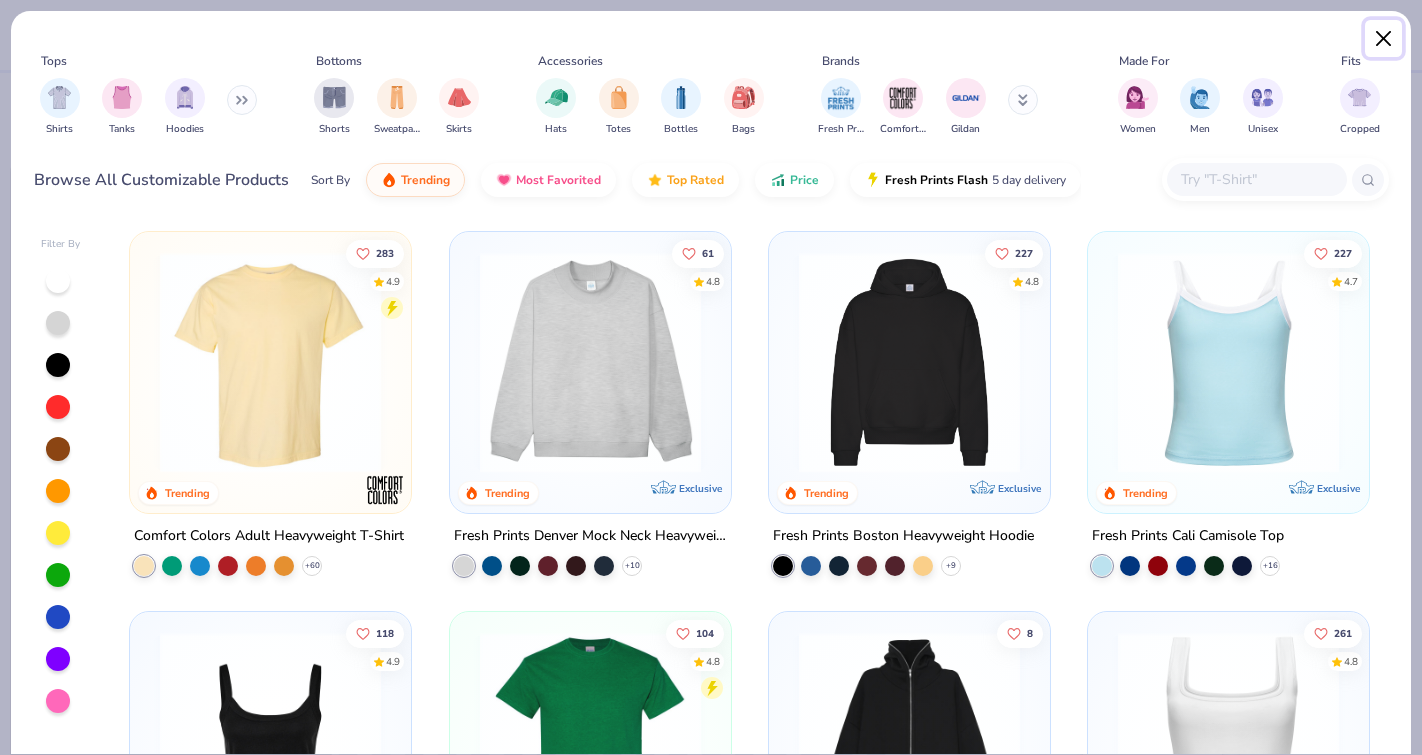 click at bounding box center (1384, 39) 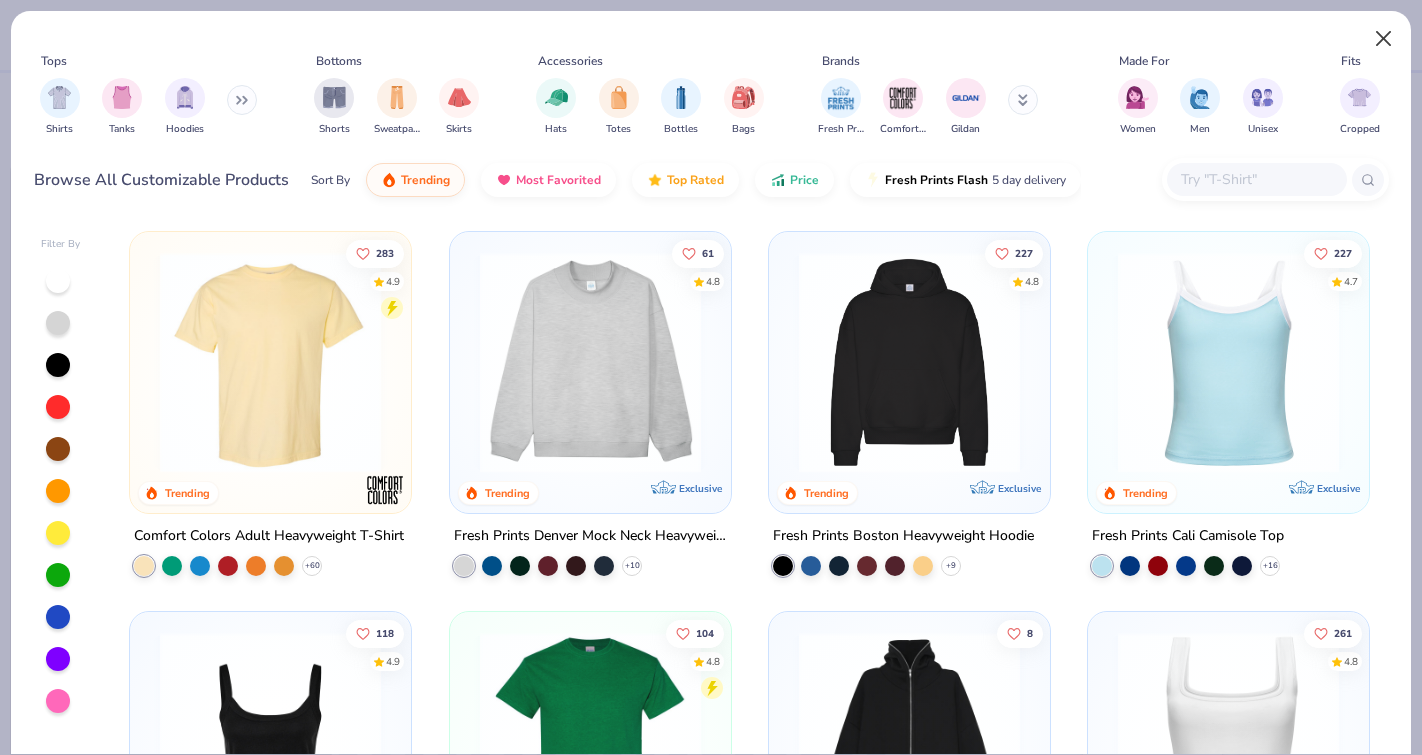 type on "x" 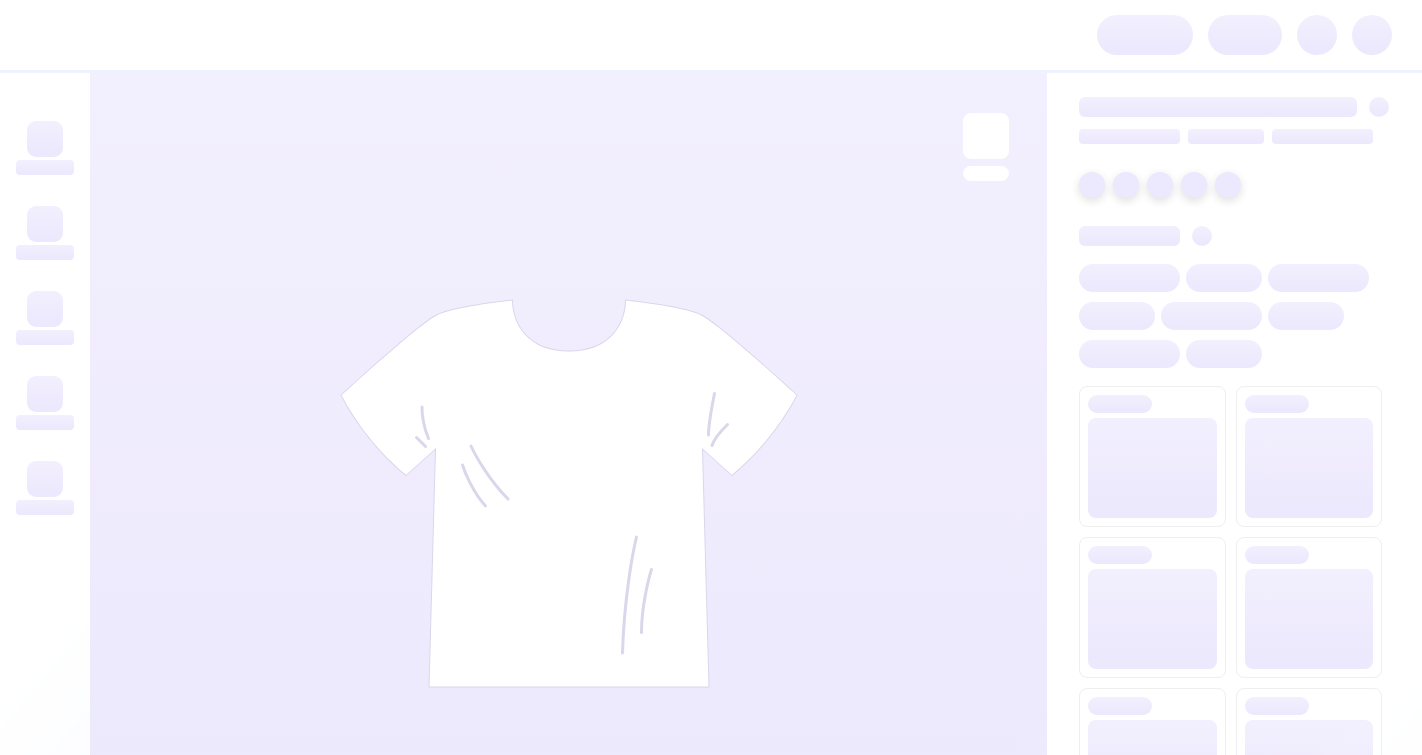 scroll, scrollTop: 0, scrollLeft: 0, axis: both 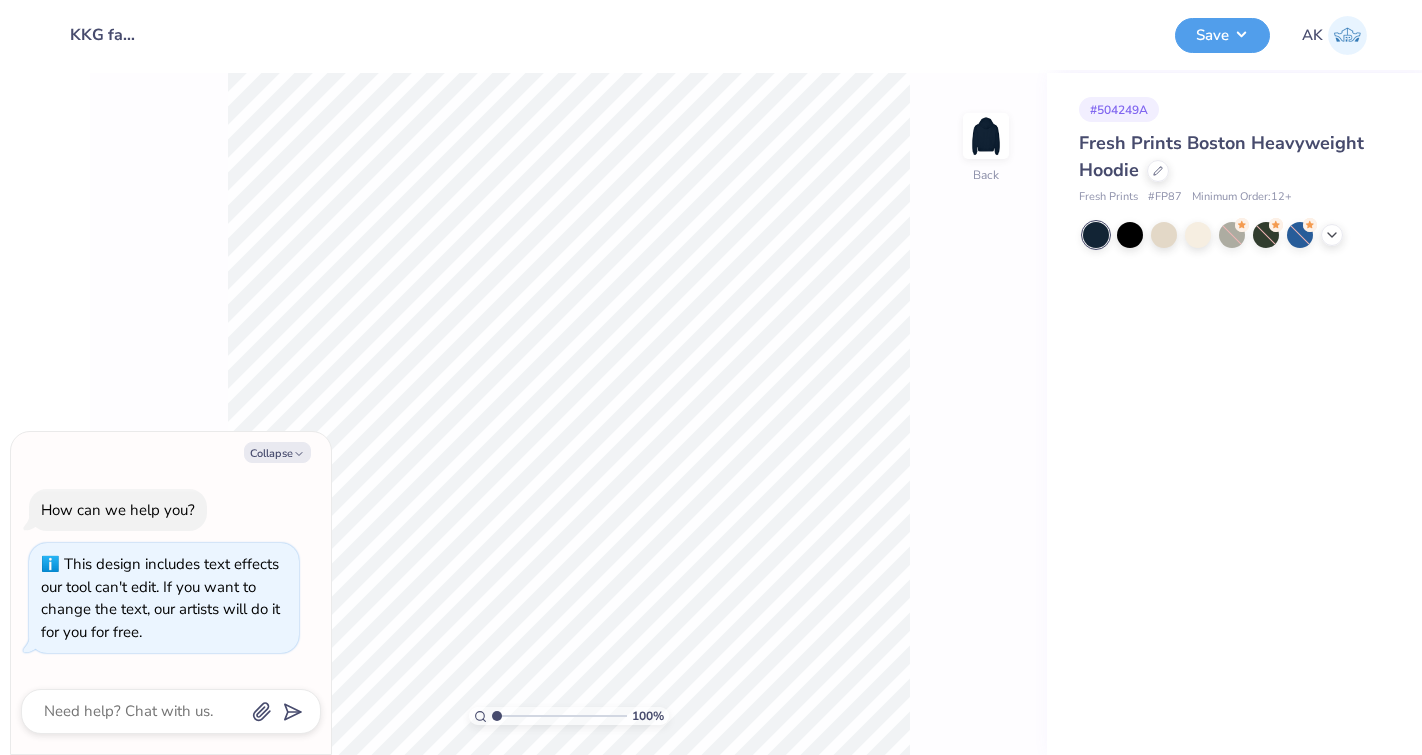 type on "x" 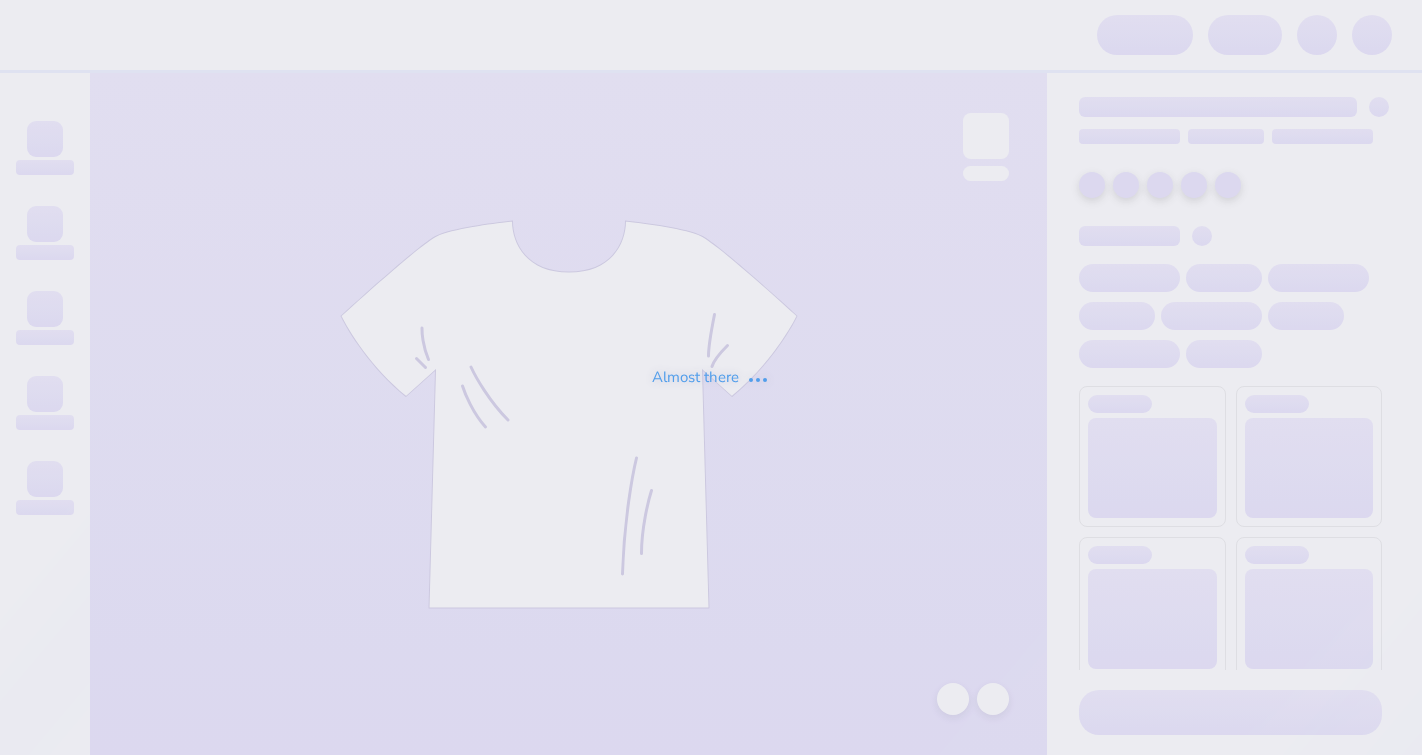 scroll, scrollTop: 0, scrollLeft: 0, axis: both 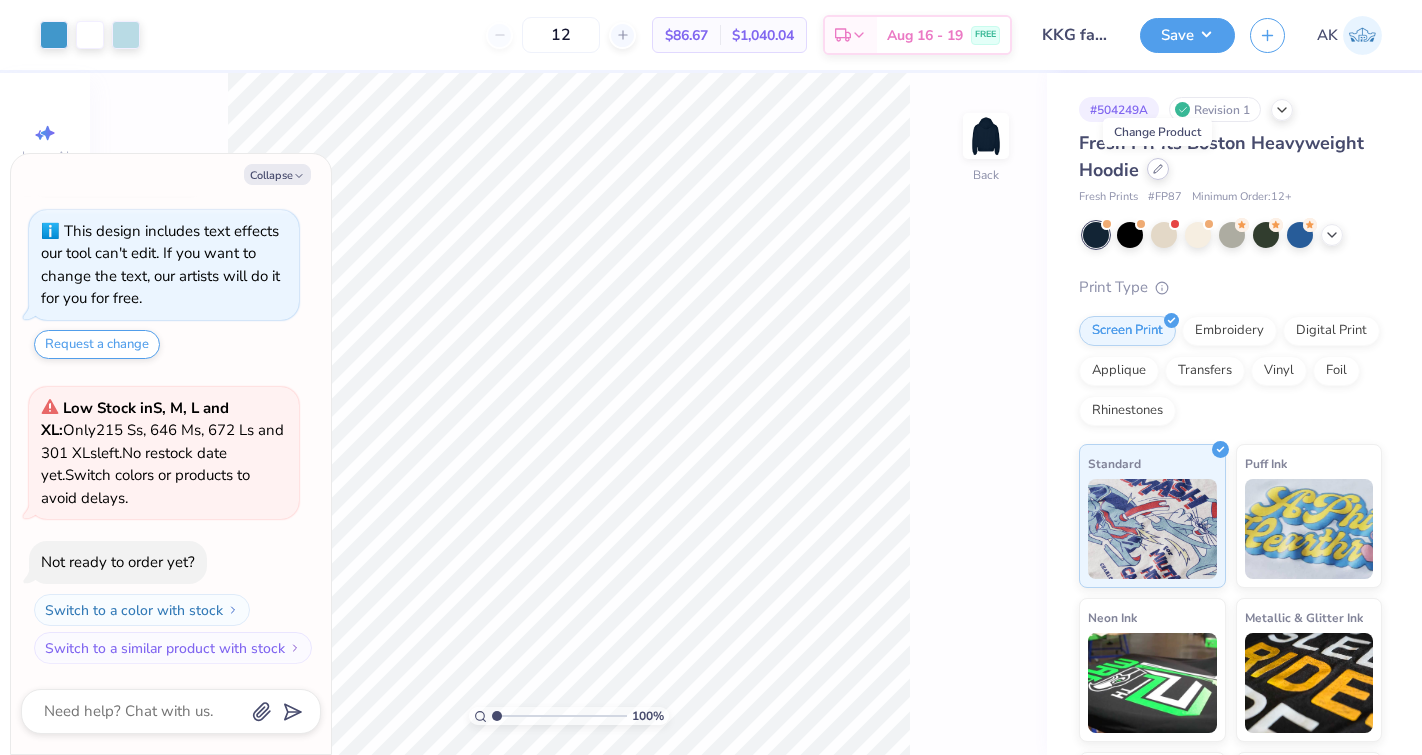 click 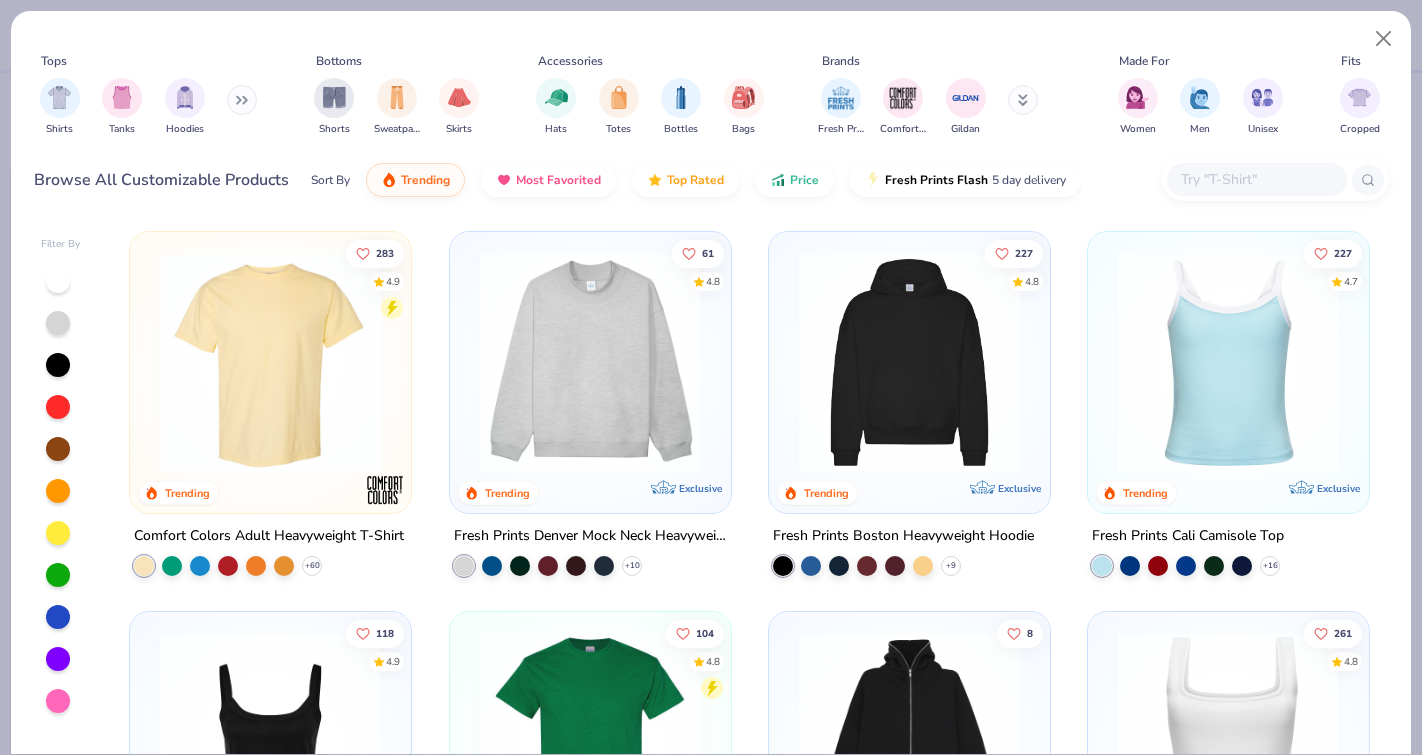 click at bounding box center [1256, 179] 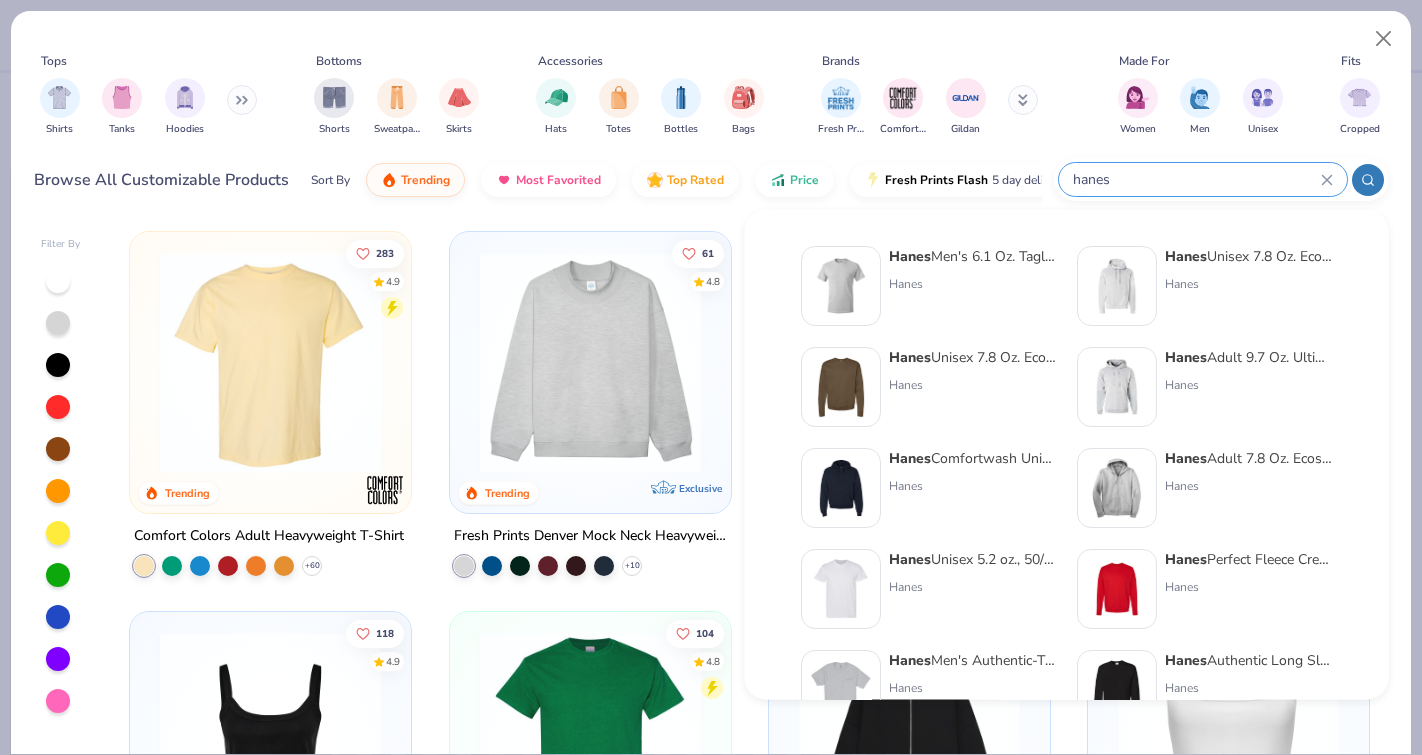 type on "hanes" 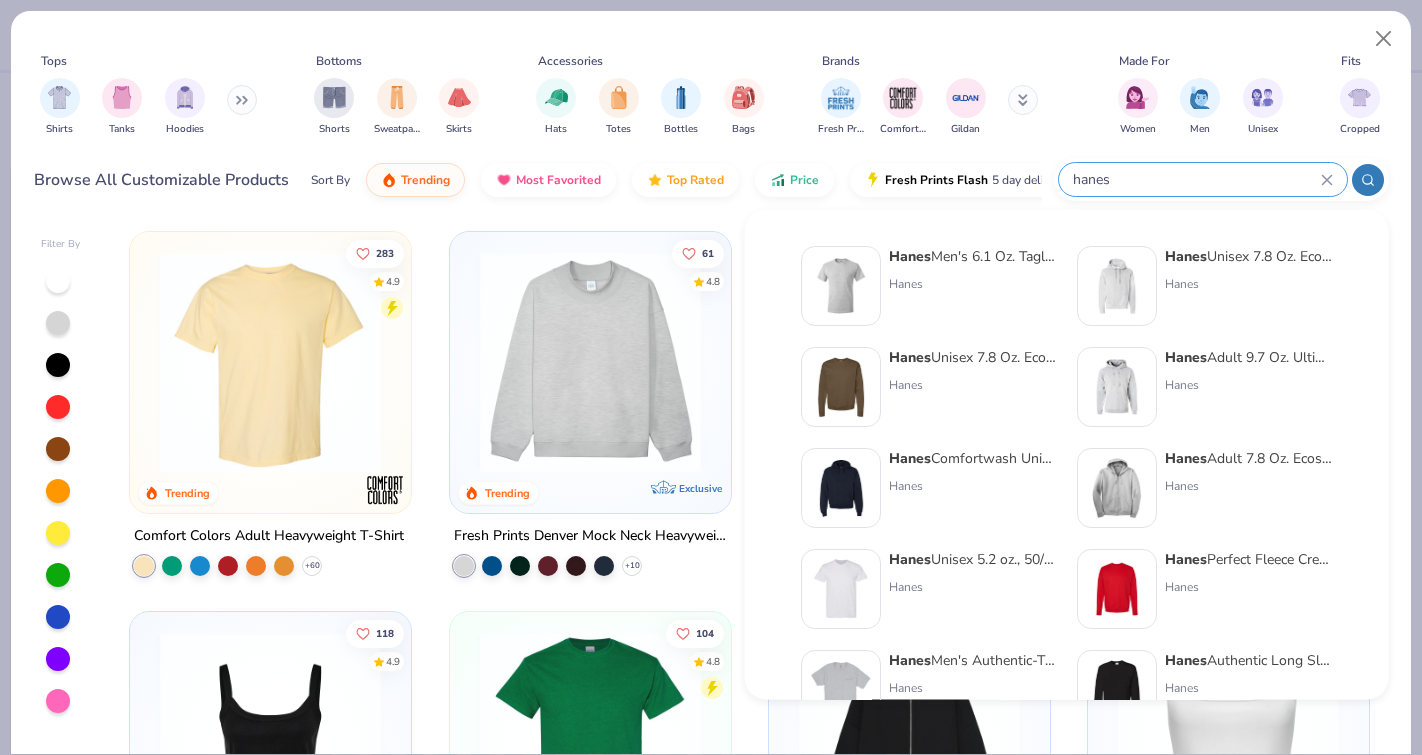 click at bounding box center [1117, 387] 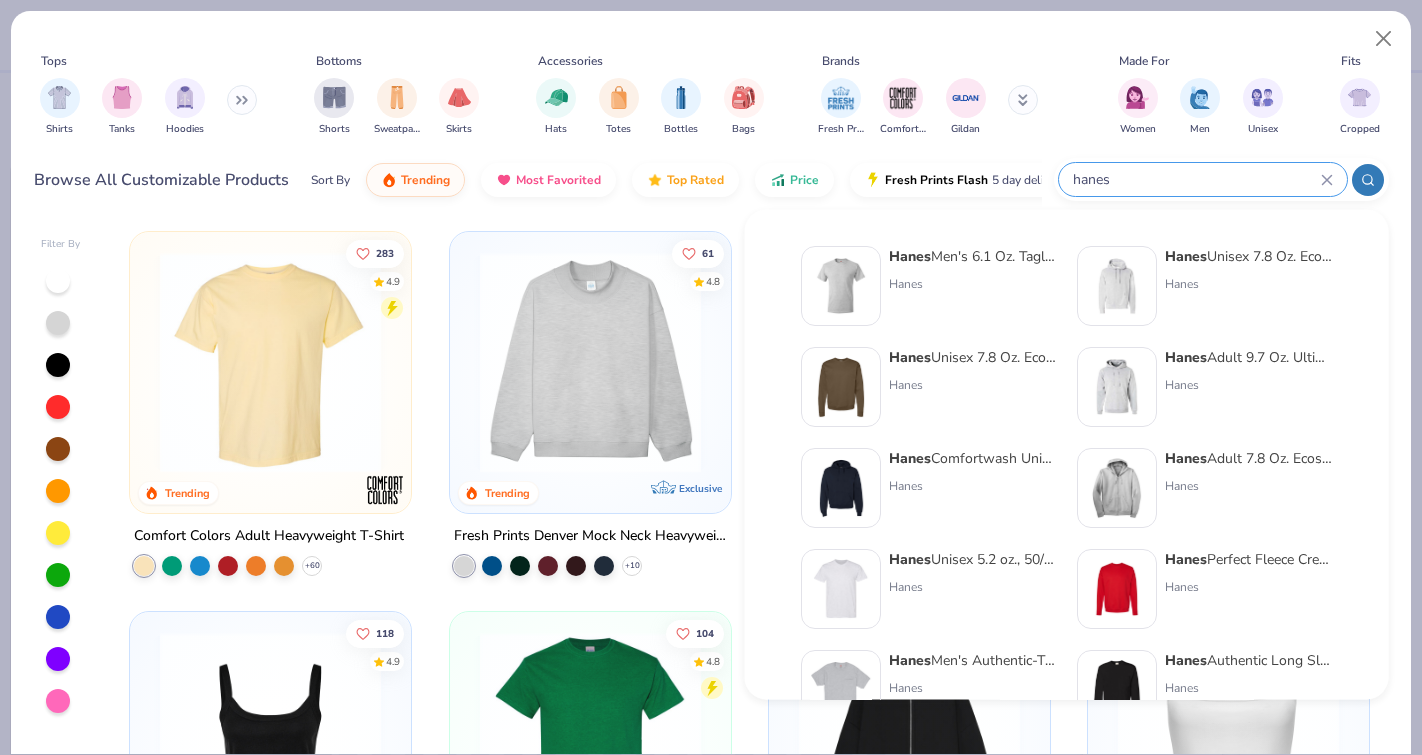 type 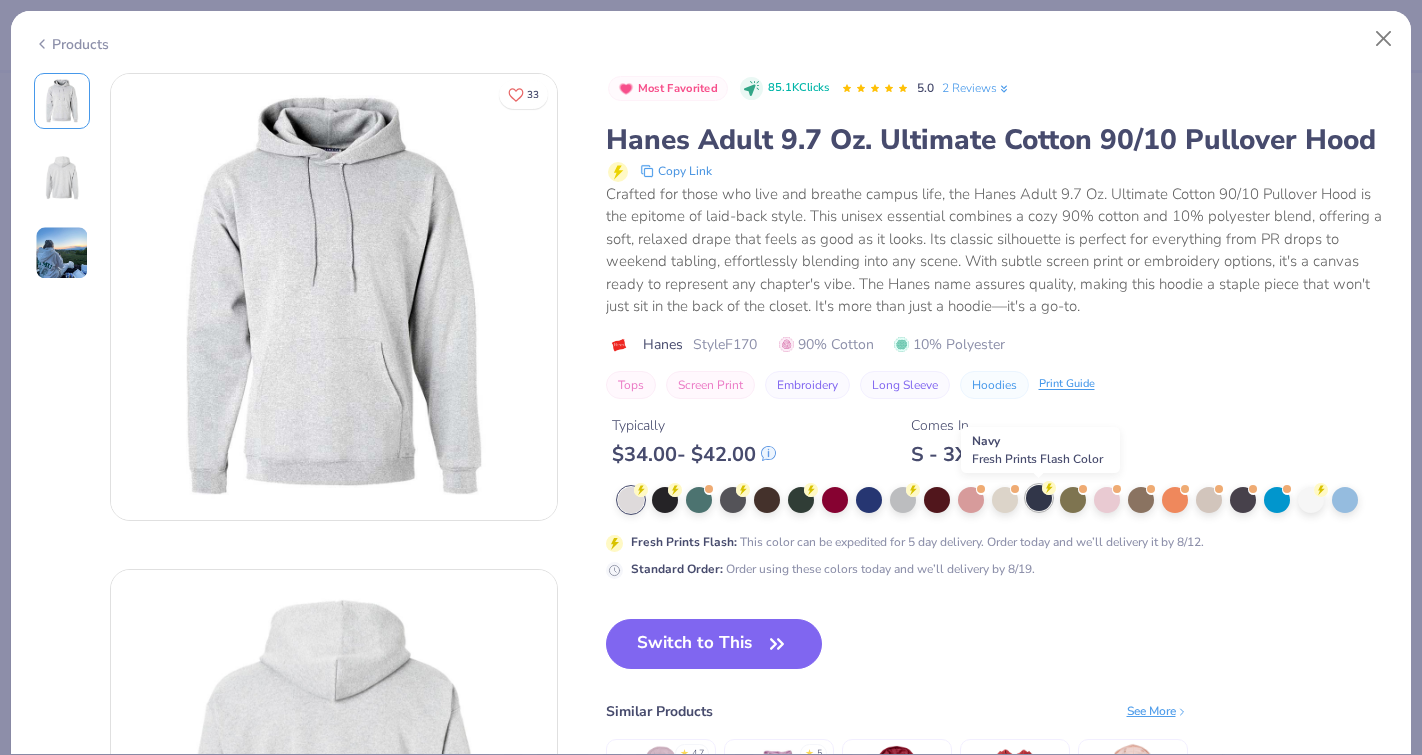 click at bounding box center [1039, 498] 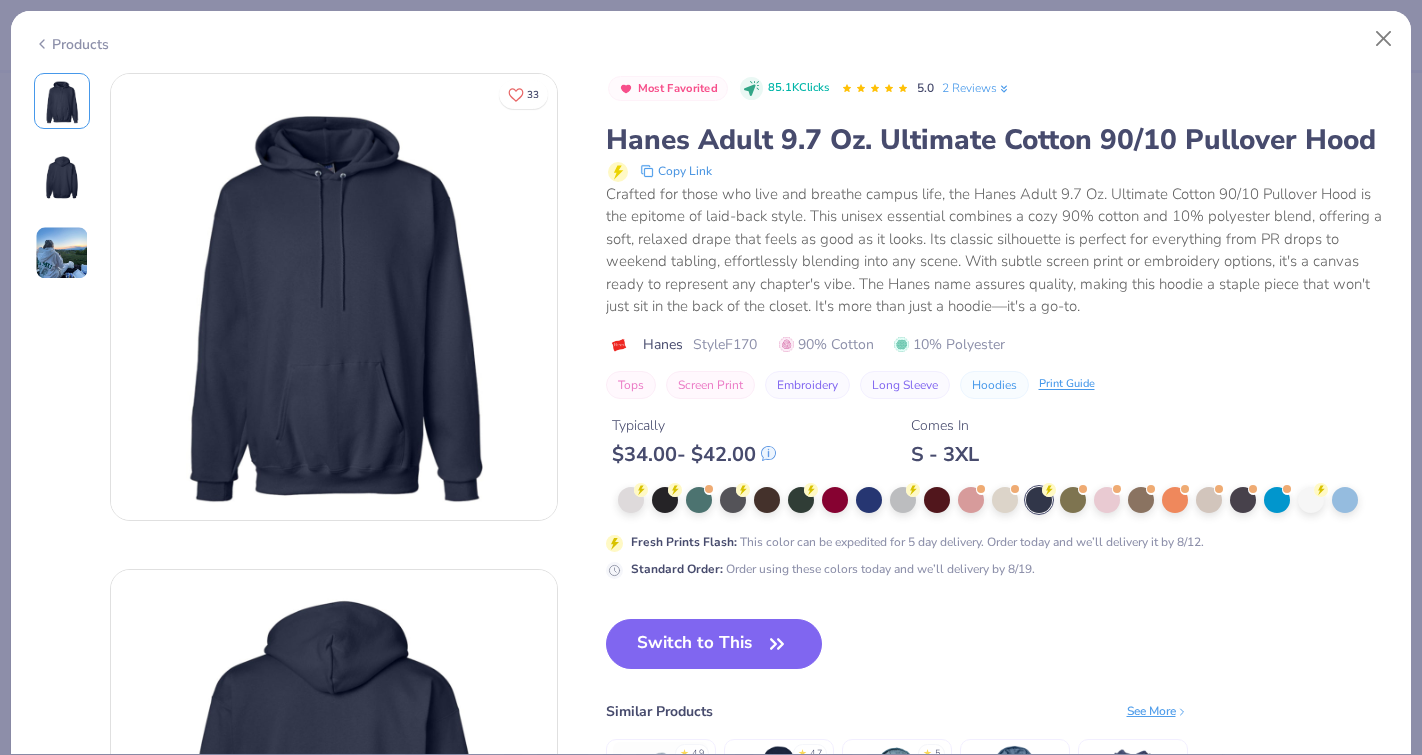 click at bounding box center [62, 253] 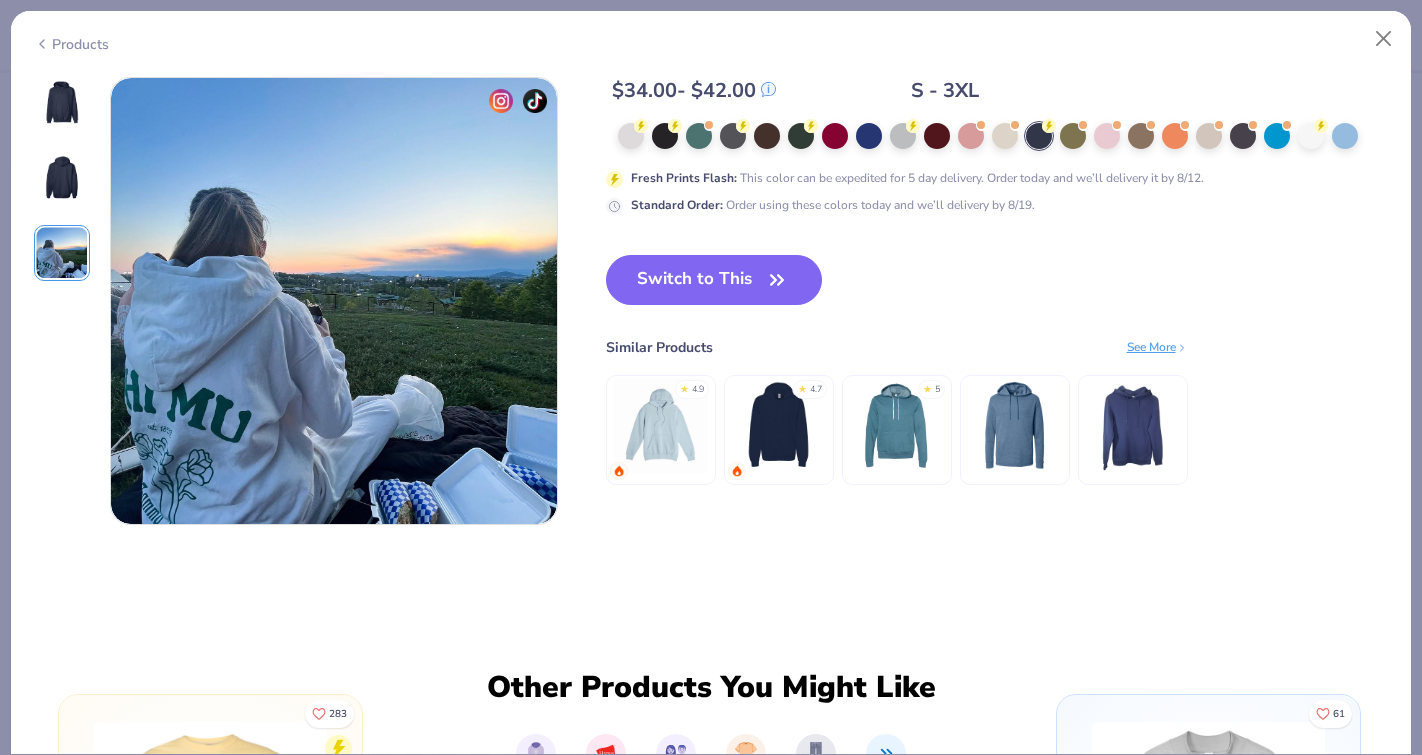 scroll, scrollTop: 992, scrollLeft: 0, axis: vertical 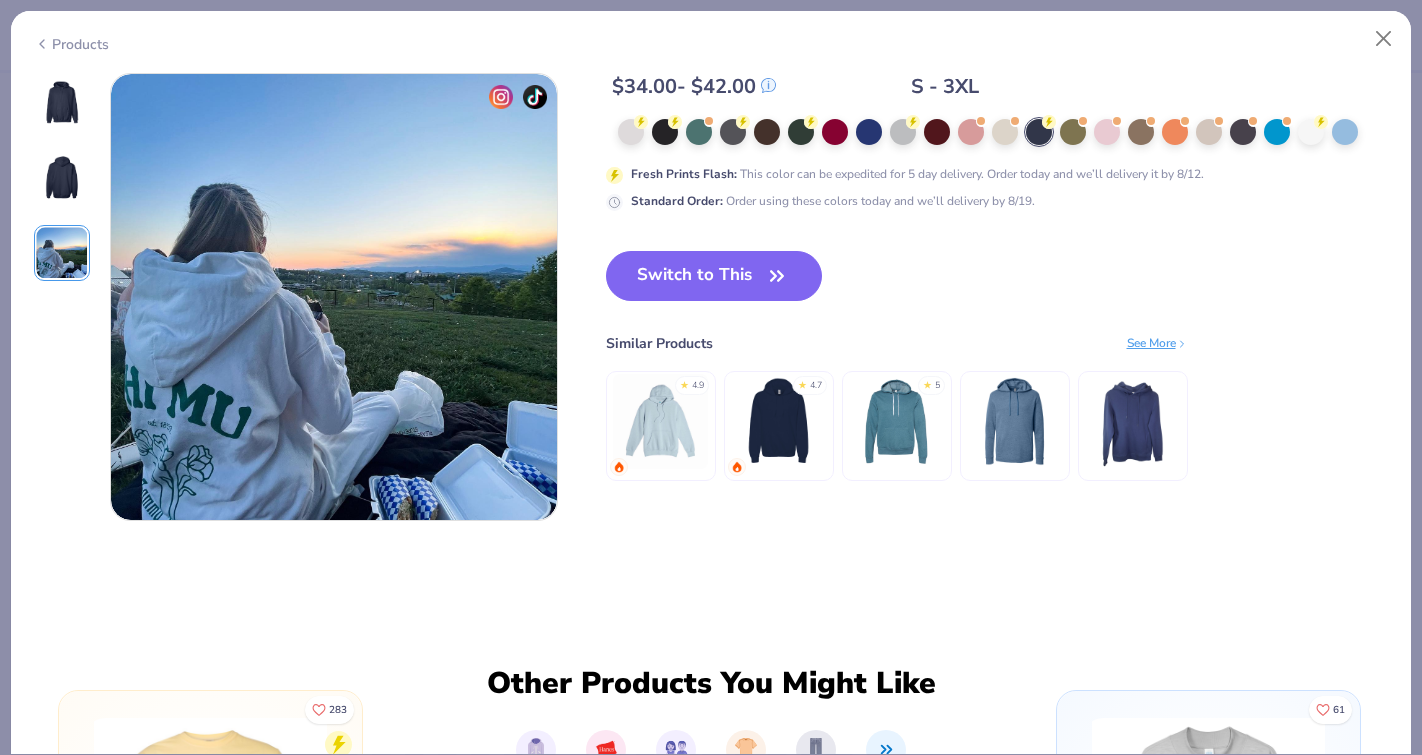 click at bounding box center [62, 177] 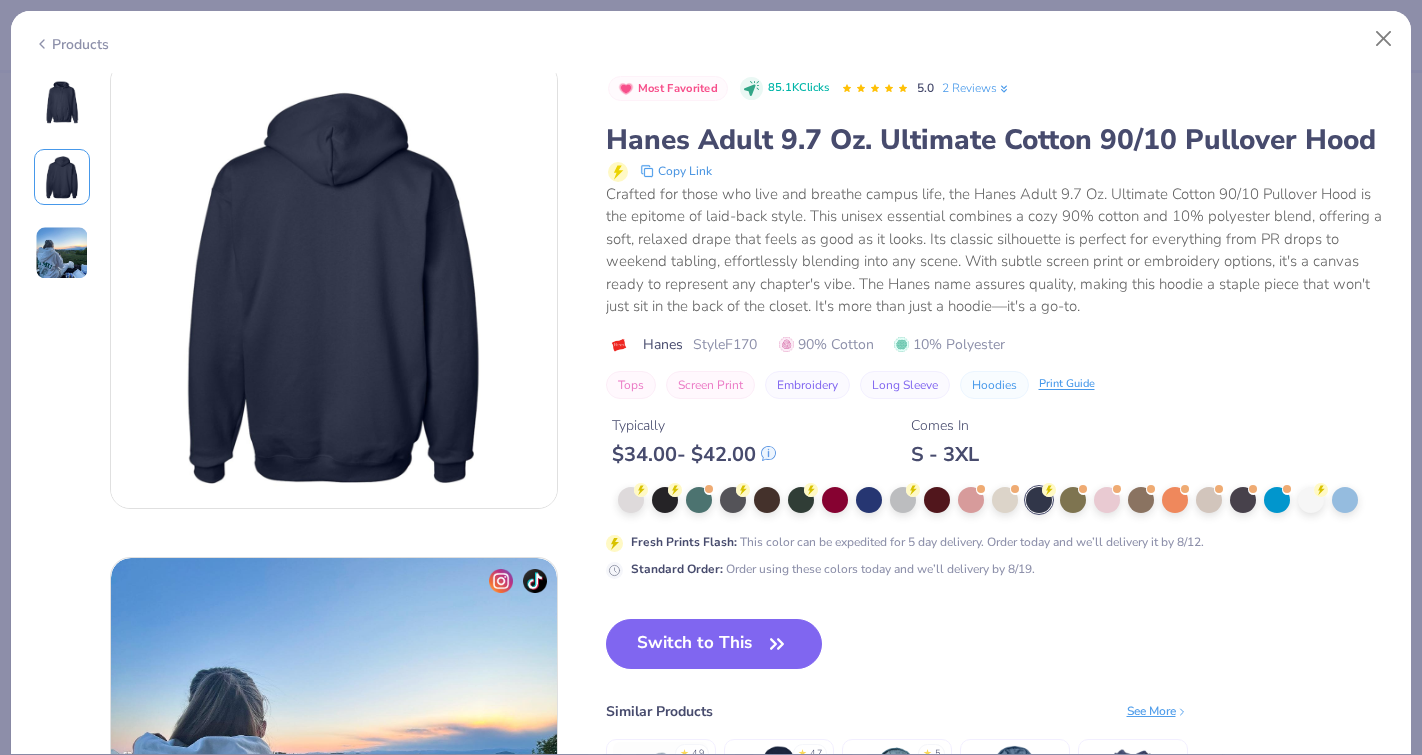 scroll, scrollTop: 496, scrollLeft: 0, axis: vertical 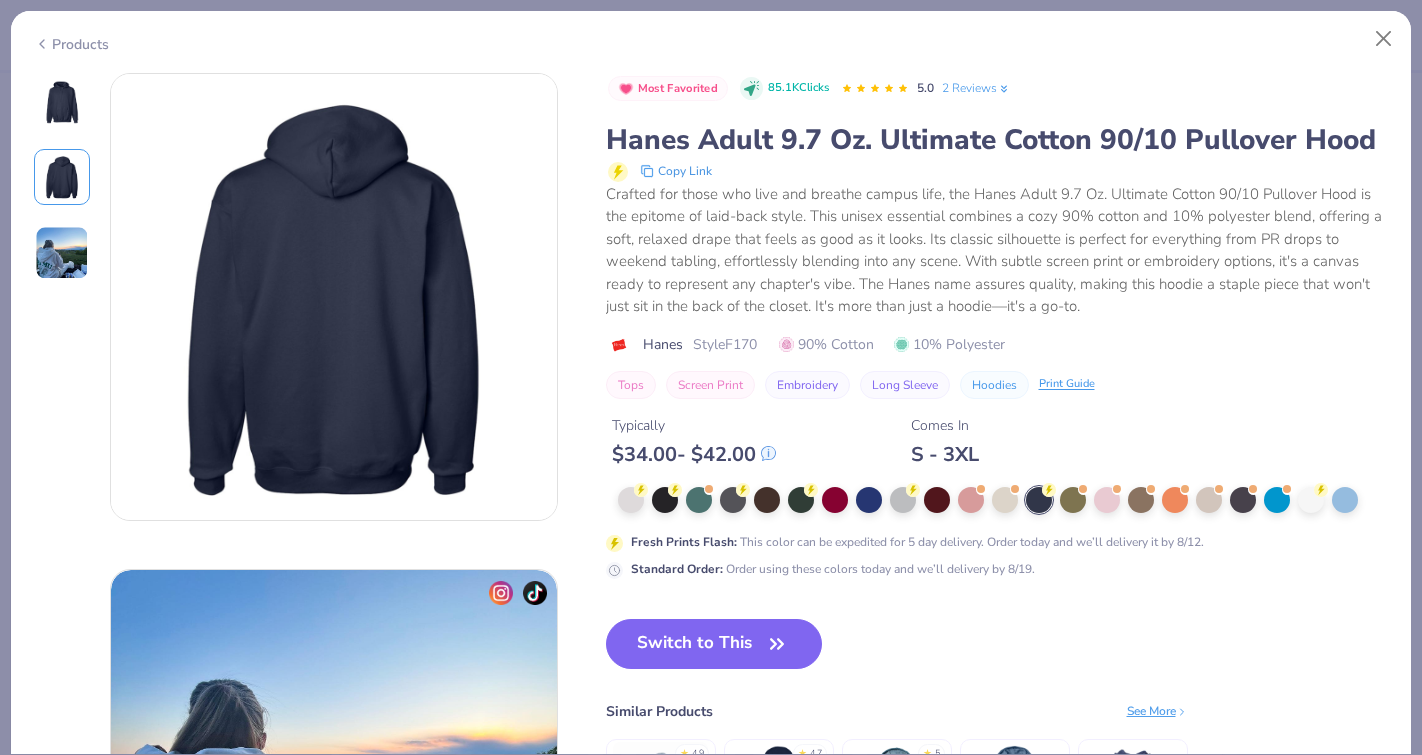click at bounding box center (62, 177) 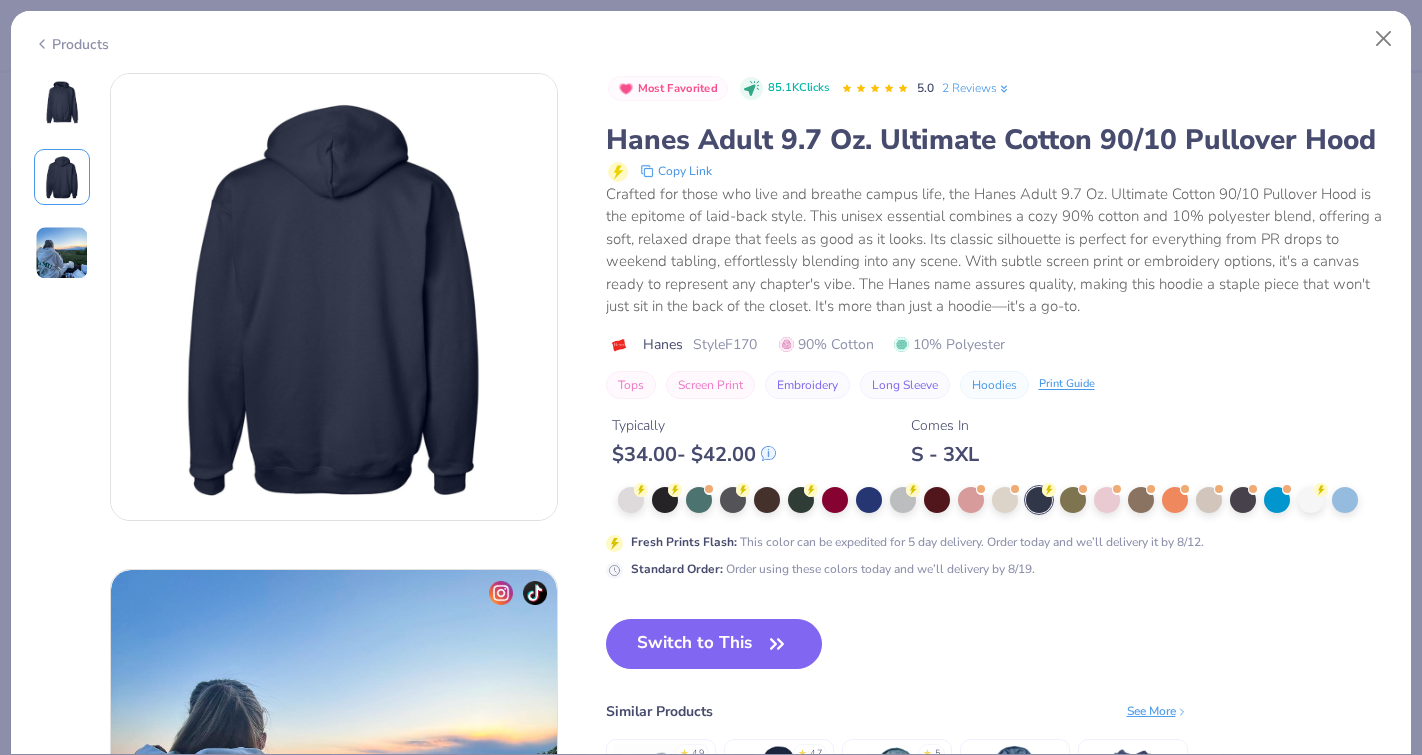 click at bounding box center [62, 101] 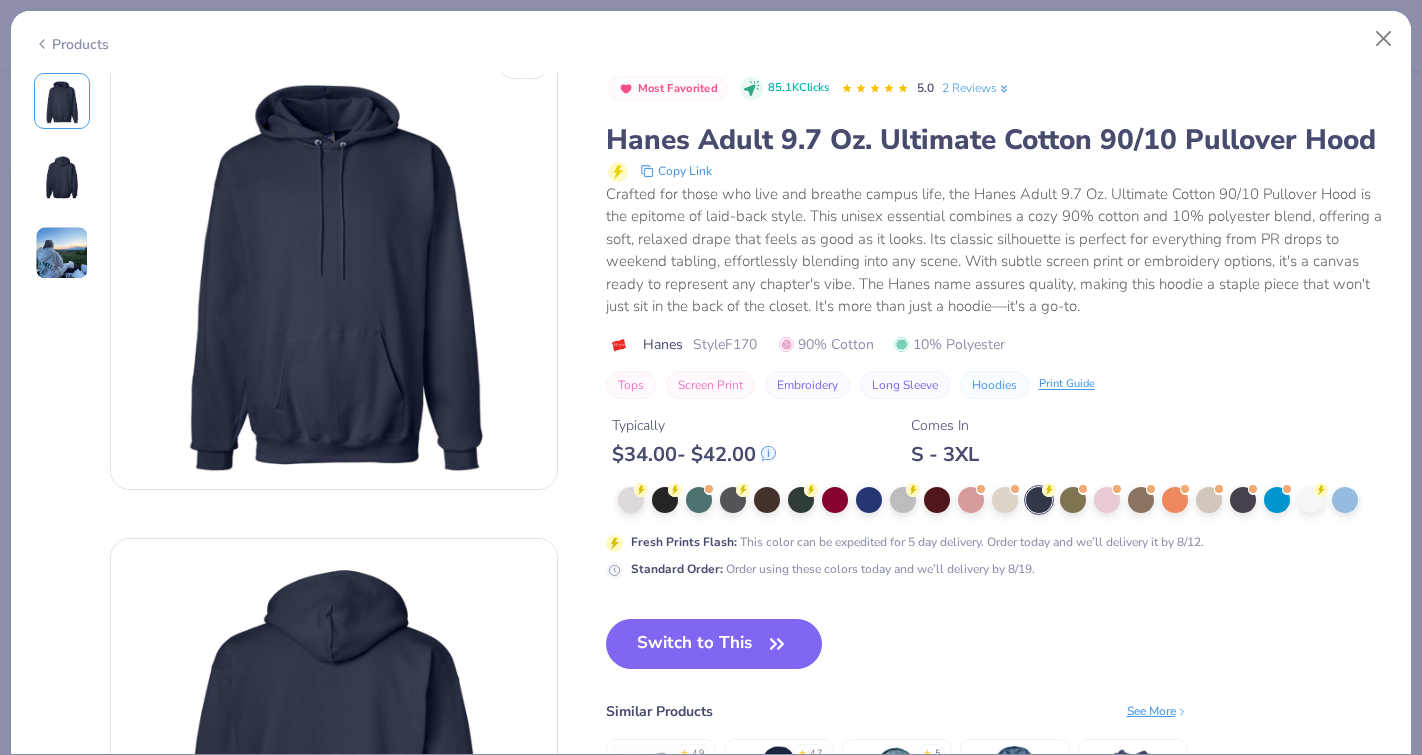 scroll, scrollTop: 0, scrollLeft: 0, axis: both 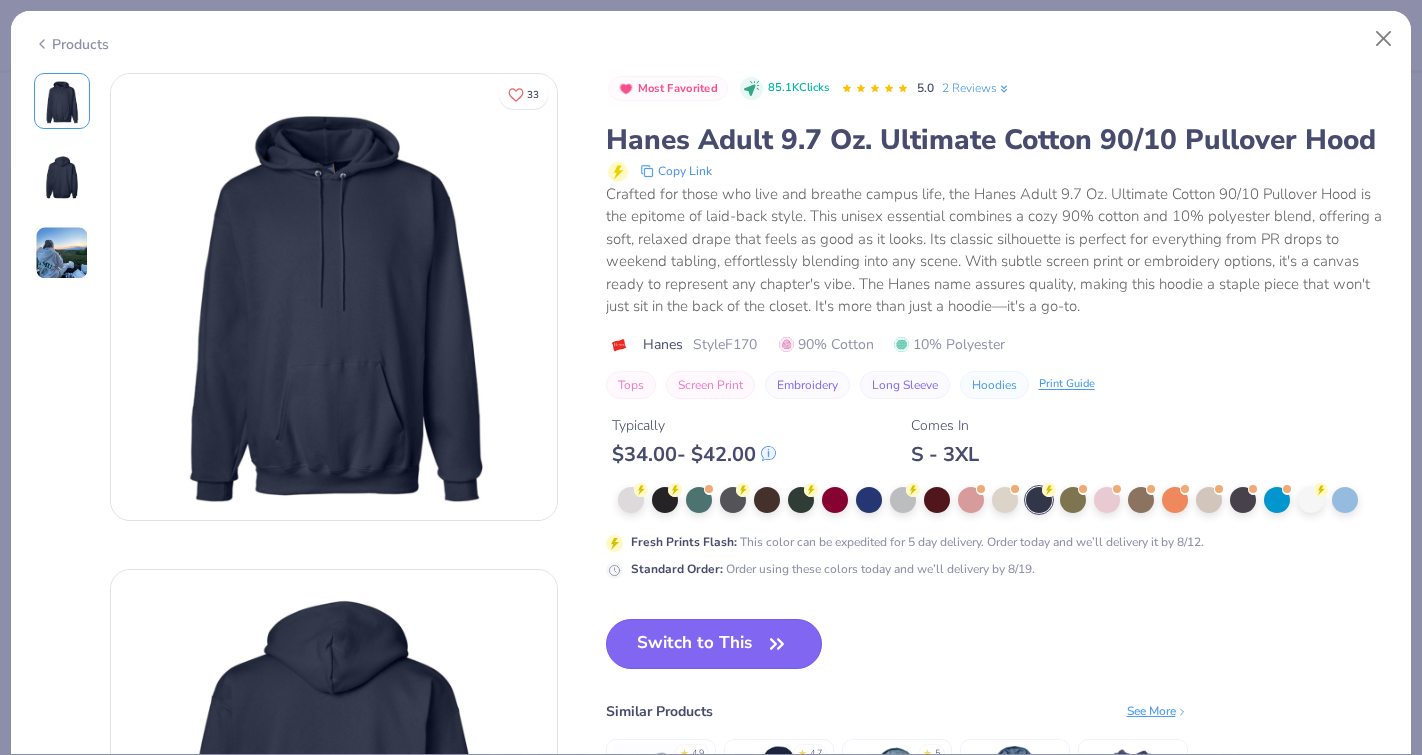 click on "Switch to This" at bounding box center [714, 644] 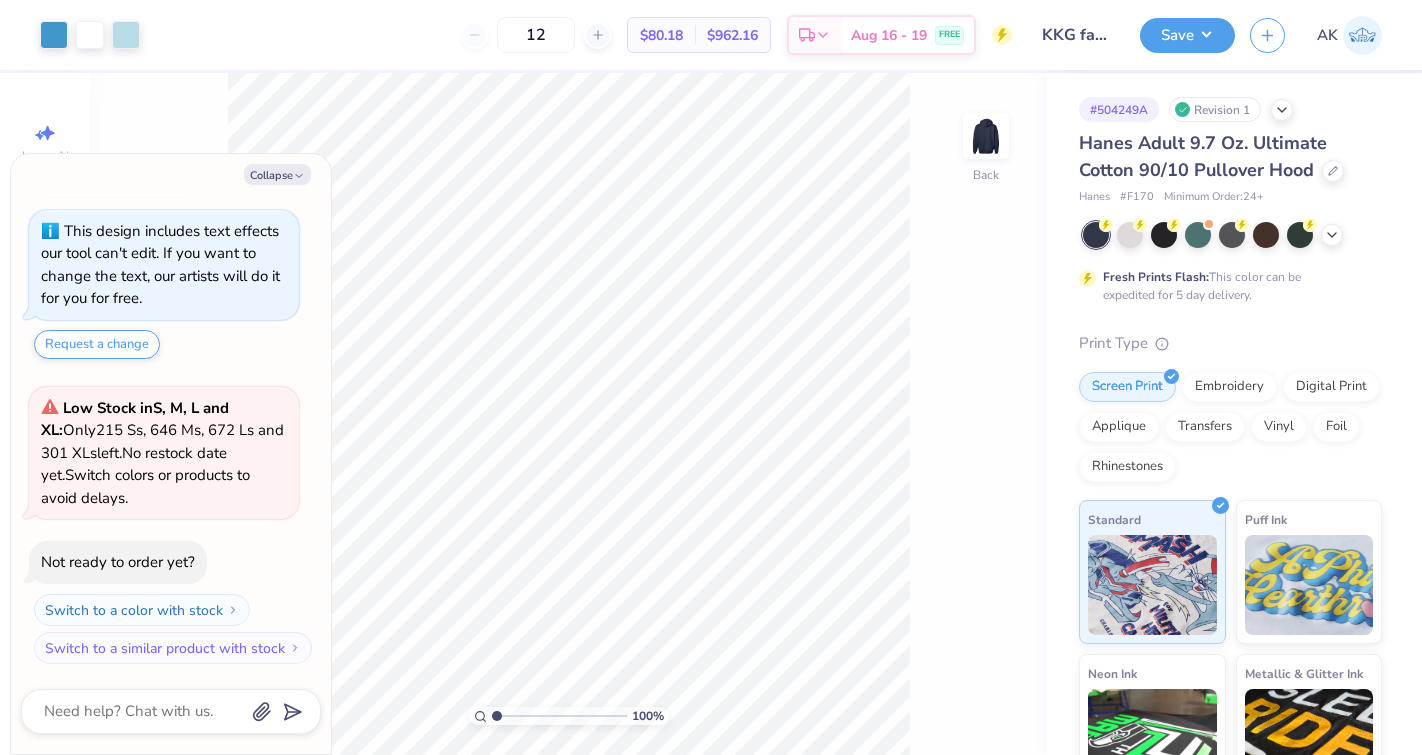 type on "x" 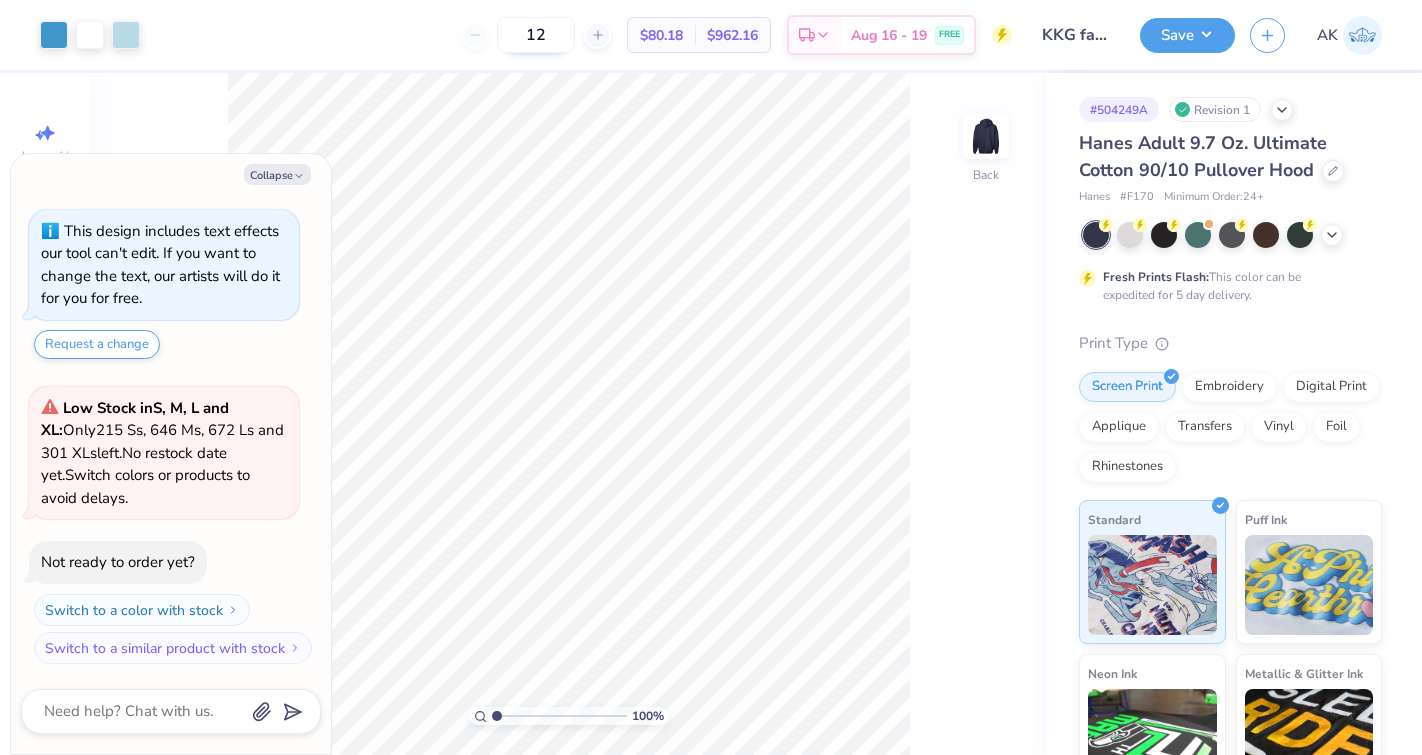 click on "12" at bounding box center [536, 35] 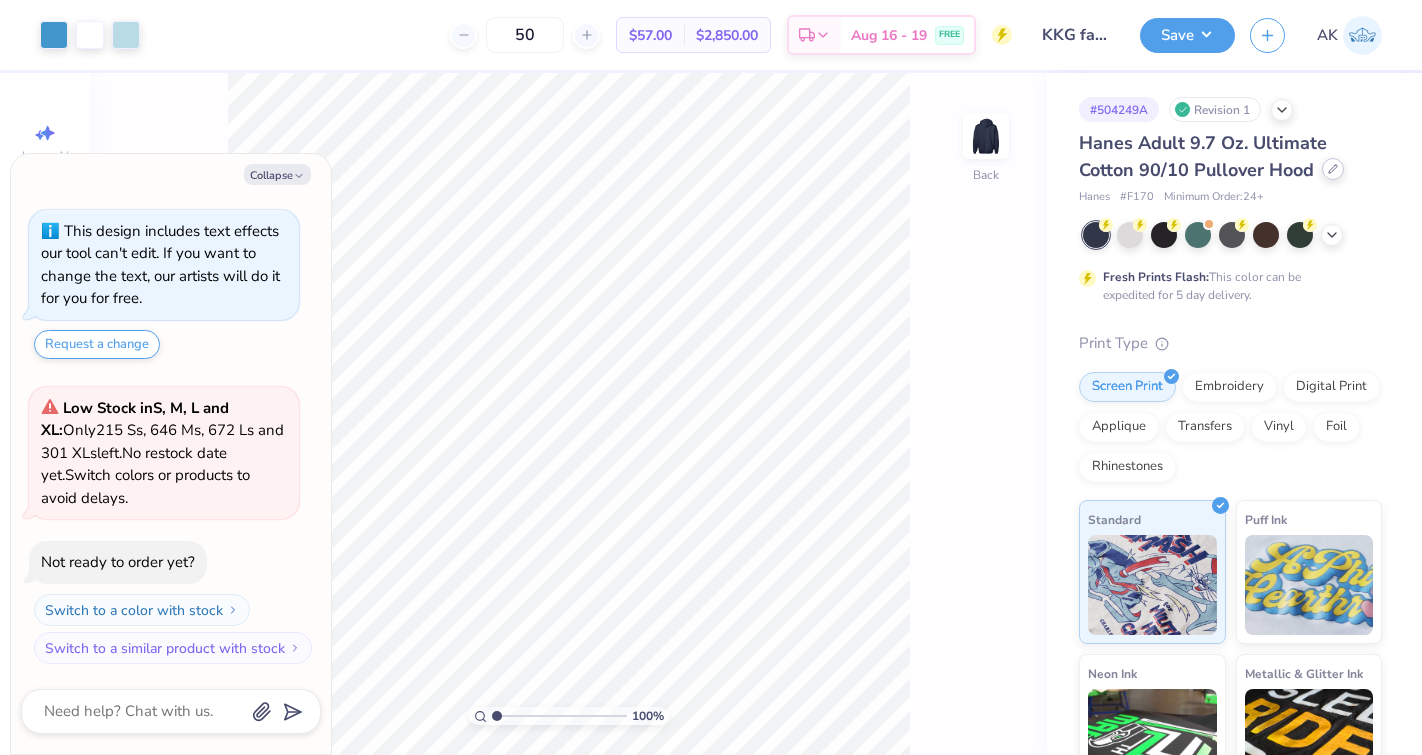 type on "50" 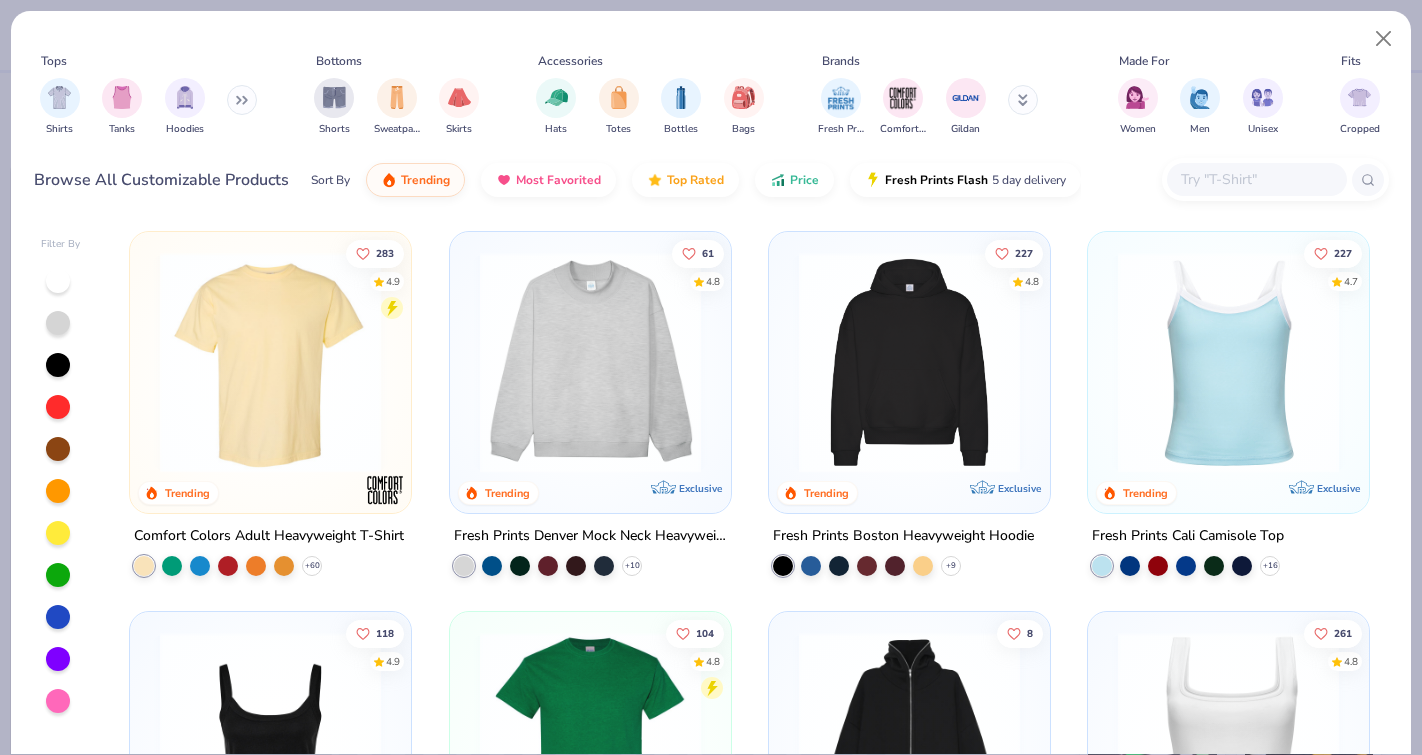 click at bounding box center [1256, 179] 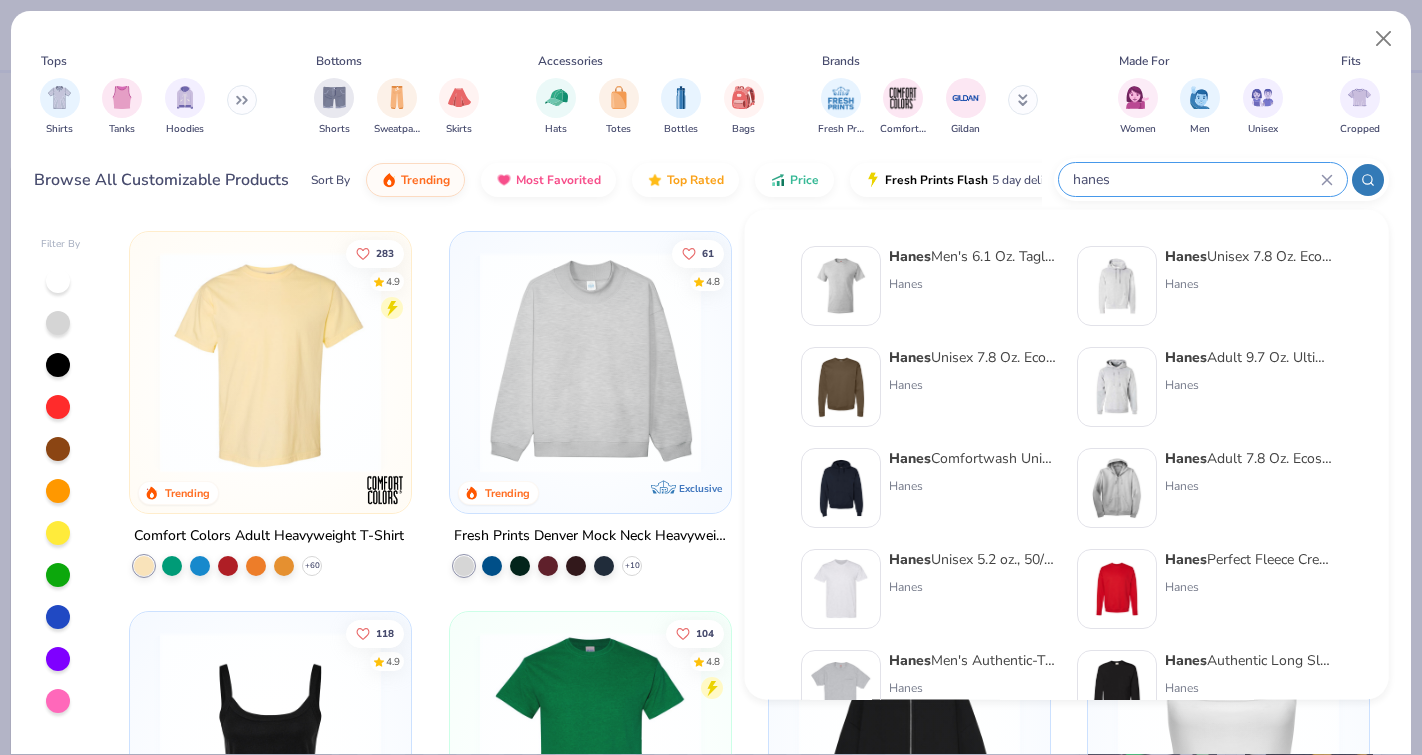 type on "hanes" 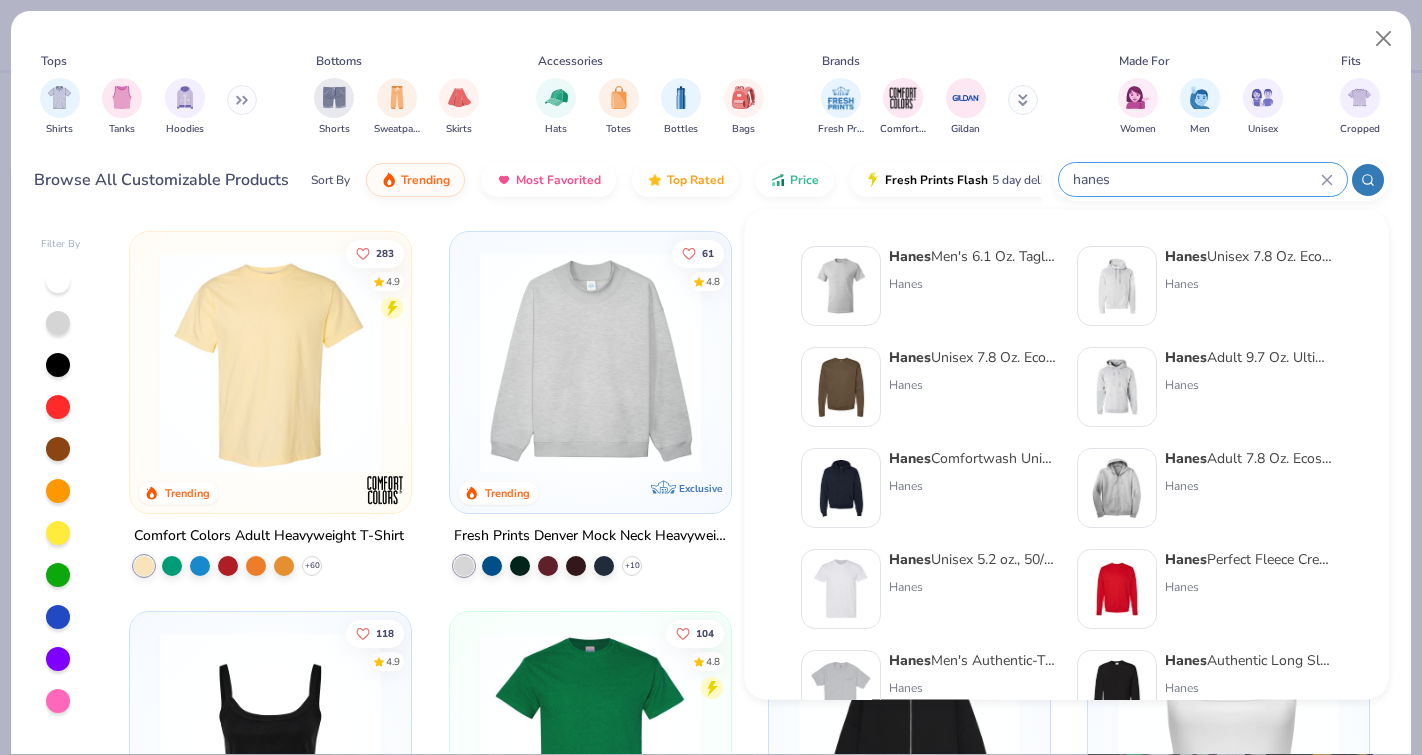 click at bounding box center [841, 488] 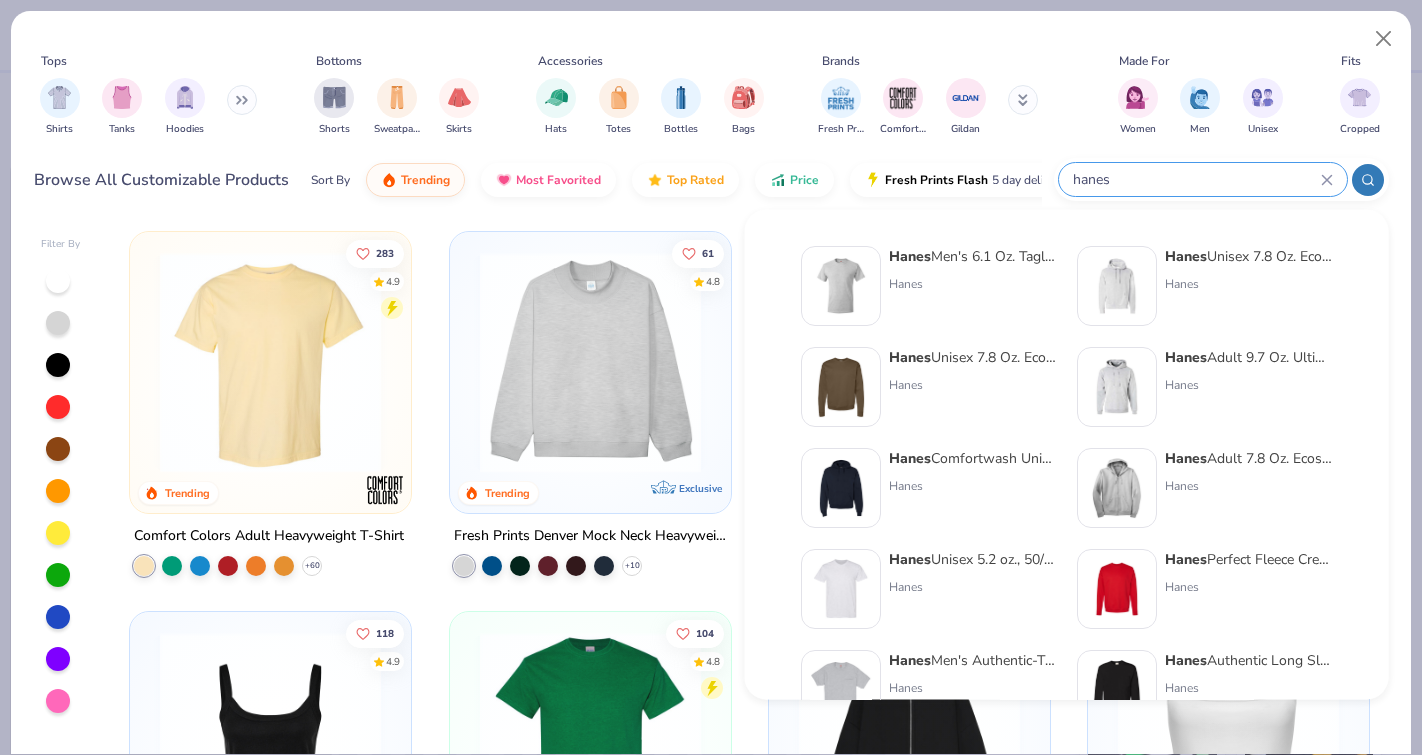type 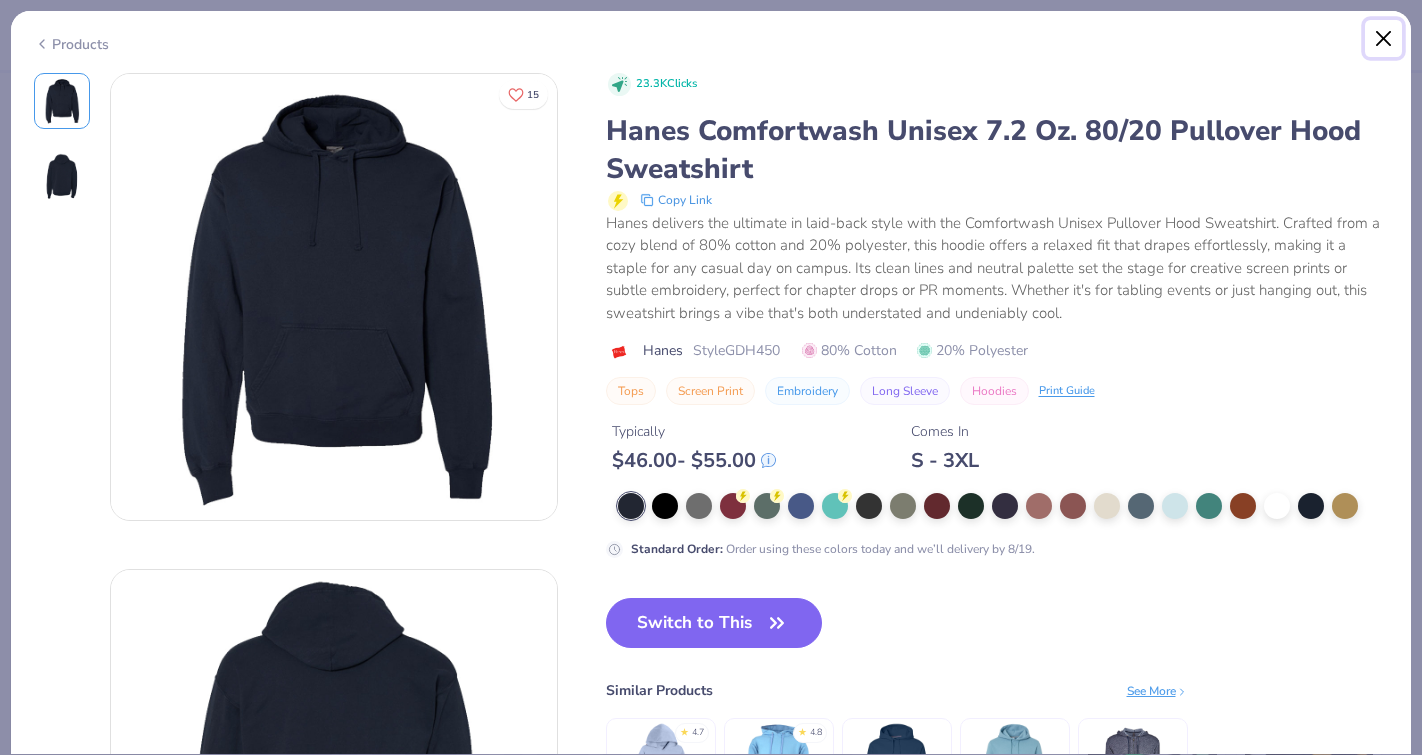 click at bounding box center [1384, 39] 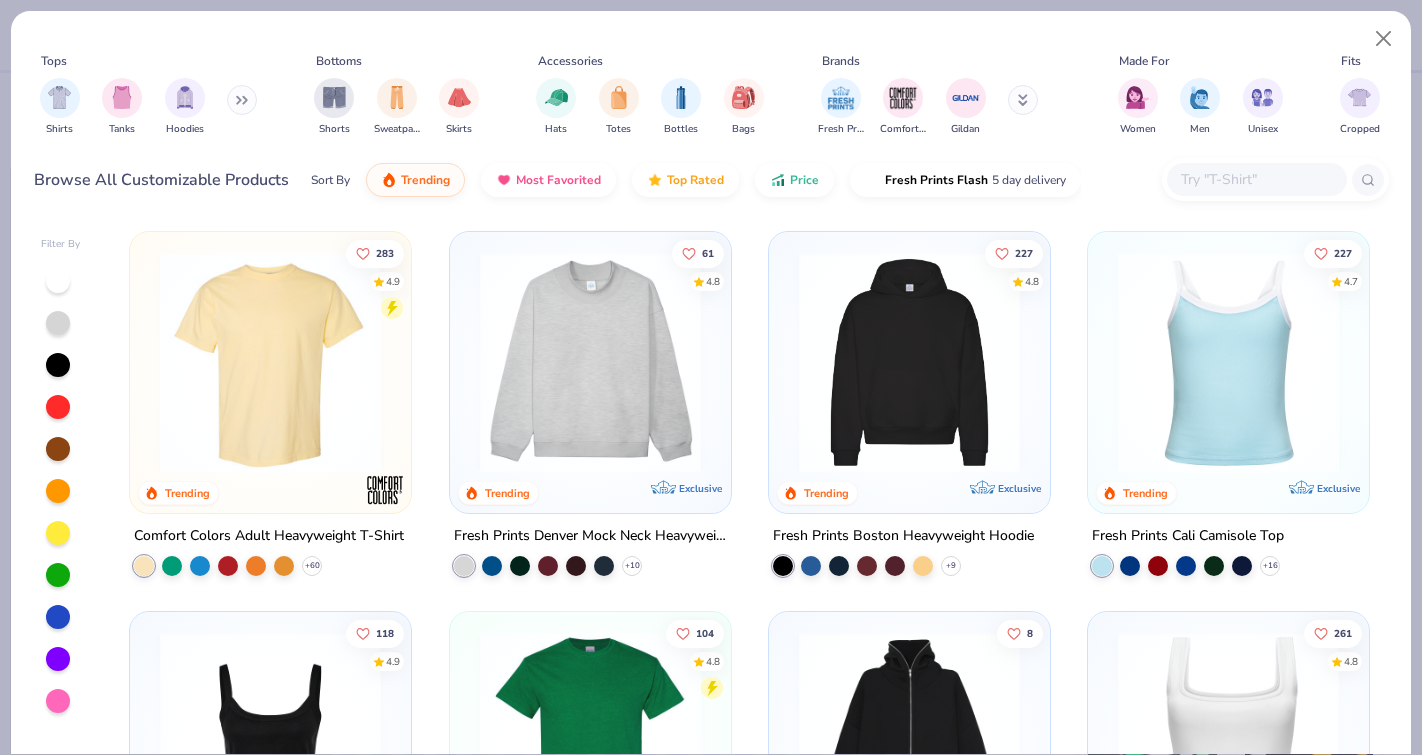 click at bounding box center [1256, 179] 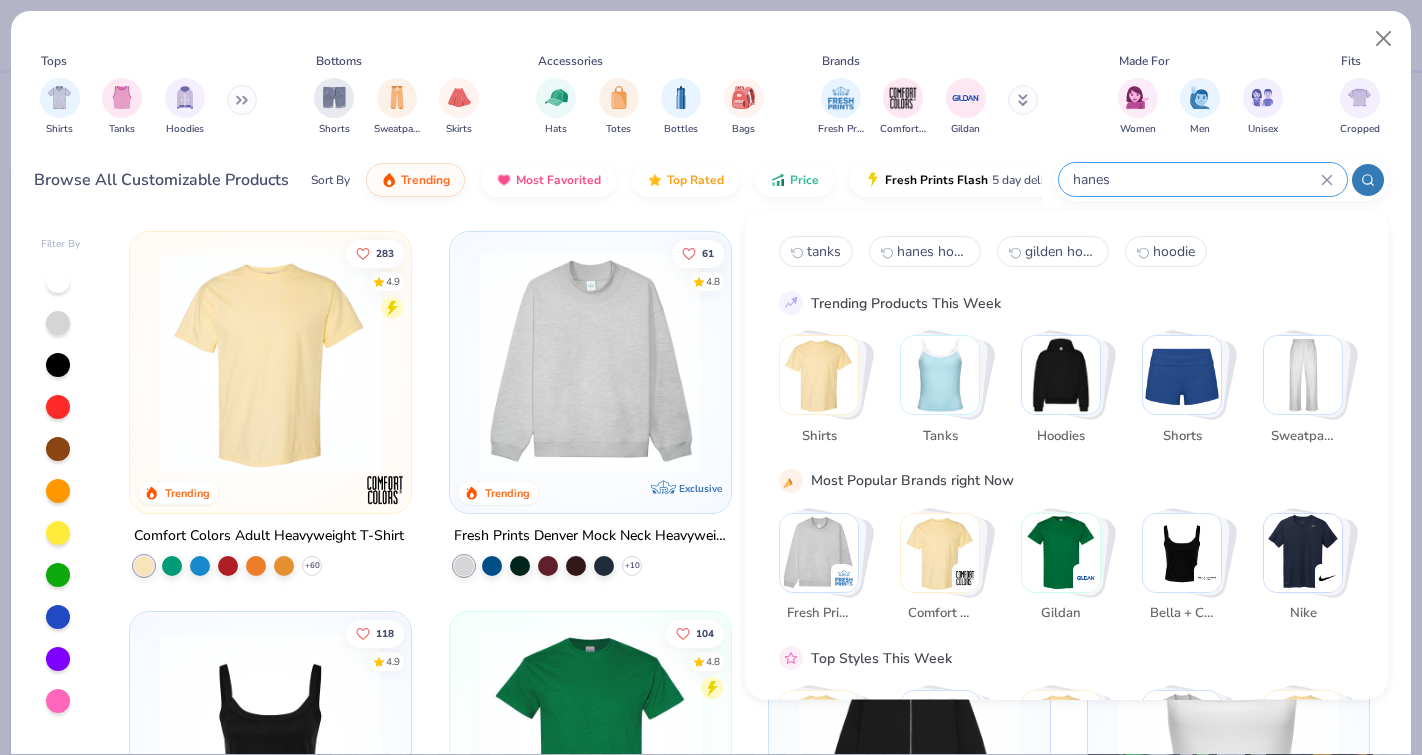 type on "hanes" 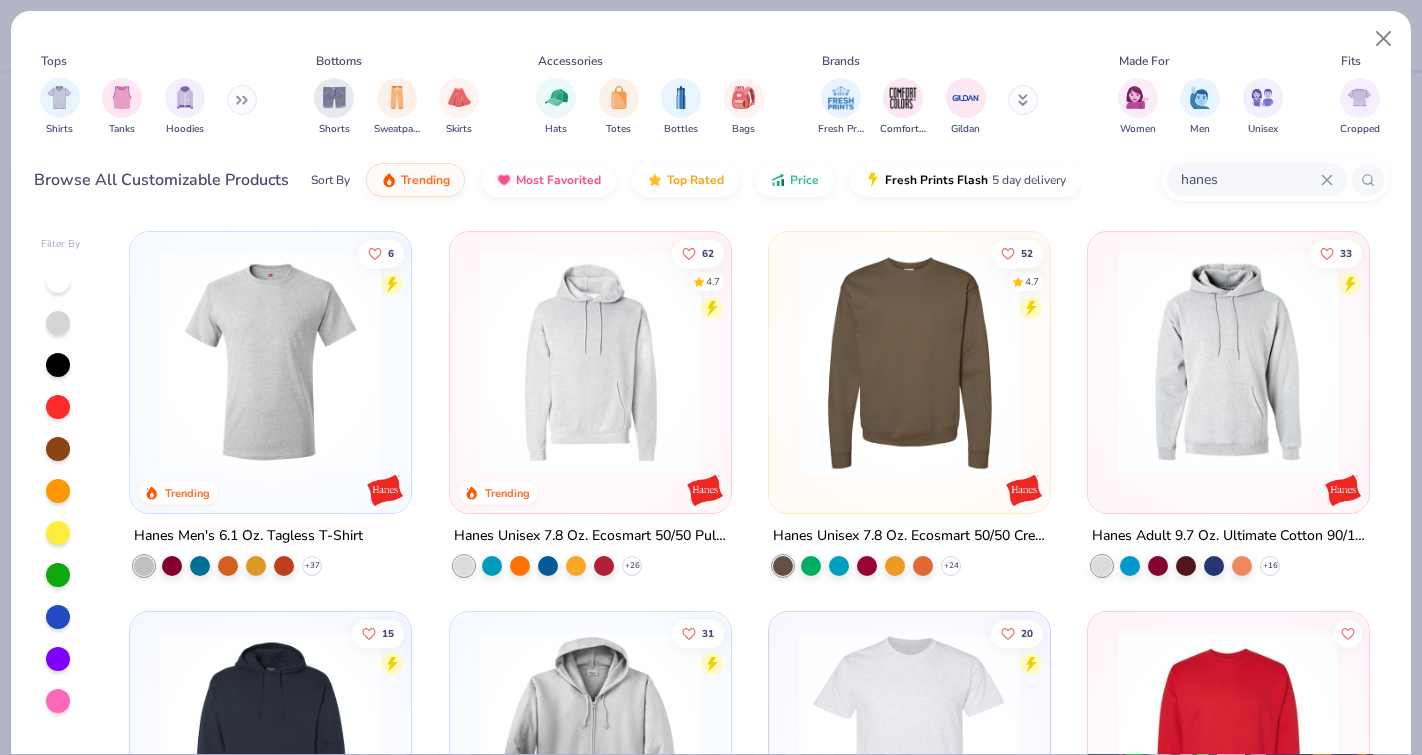 click at bounding box center [590, 362] 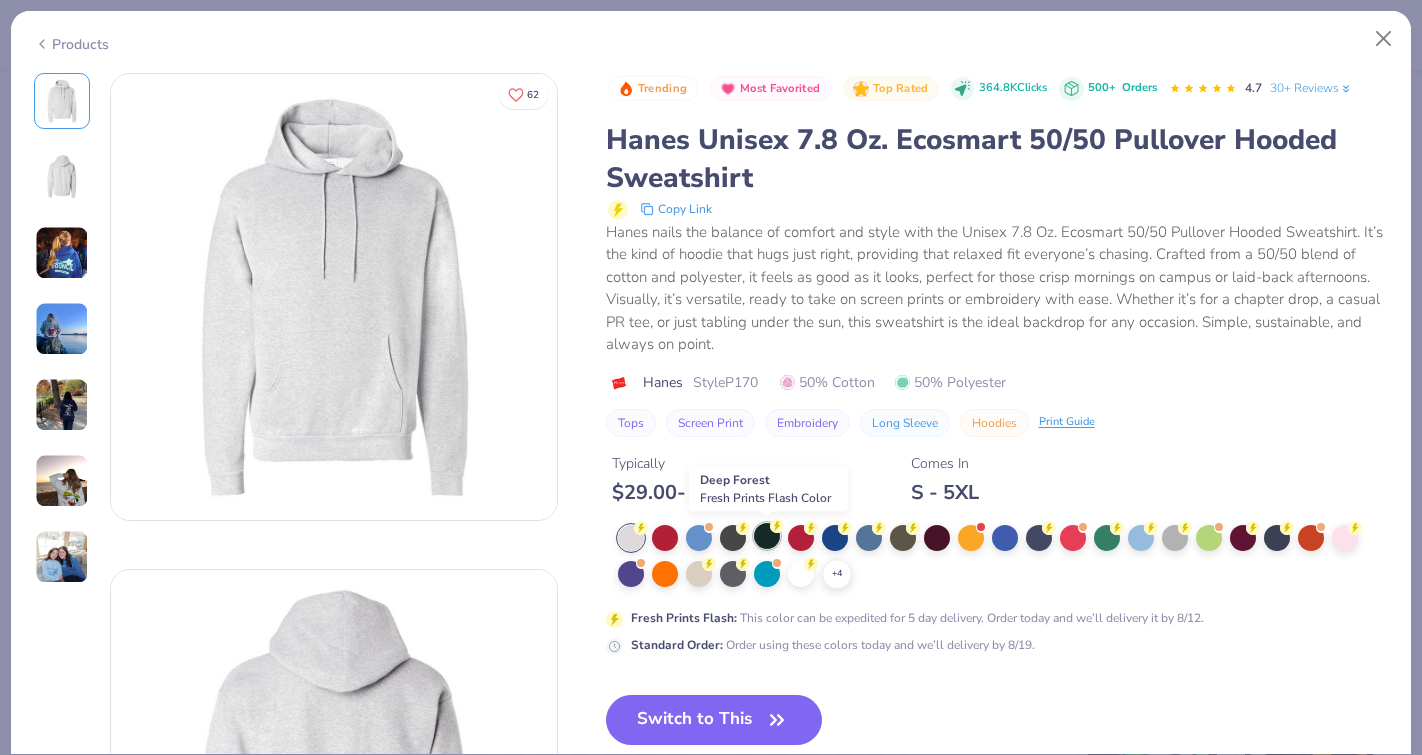 click 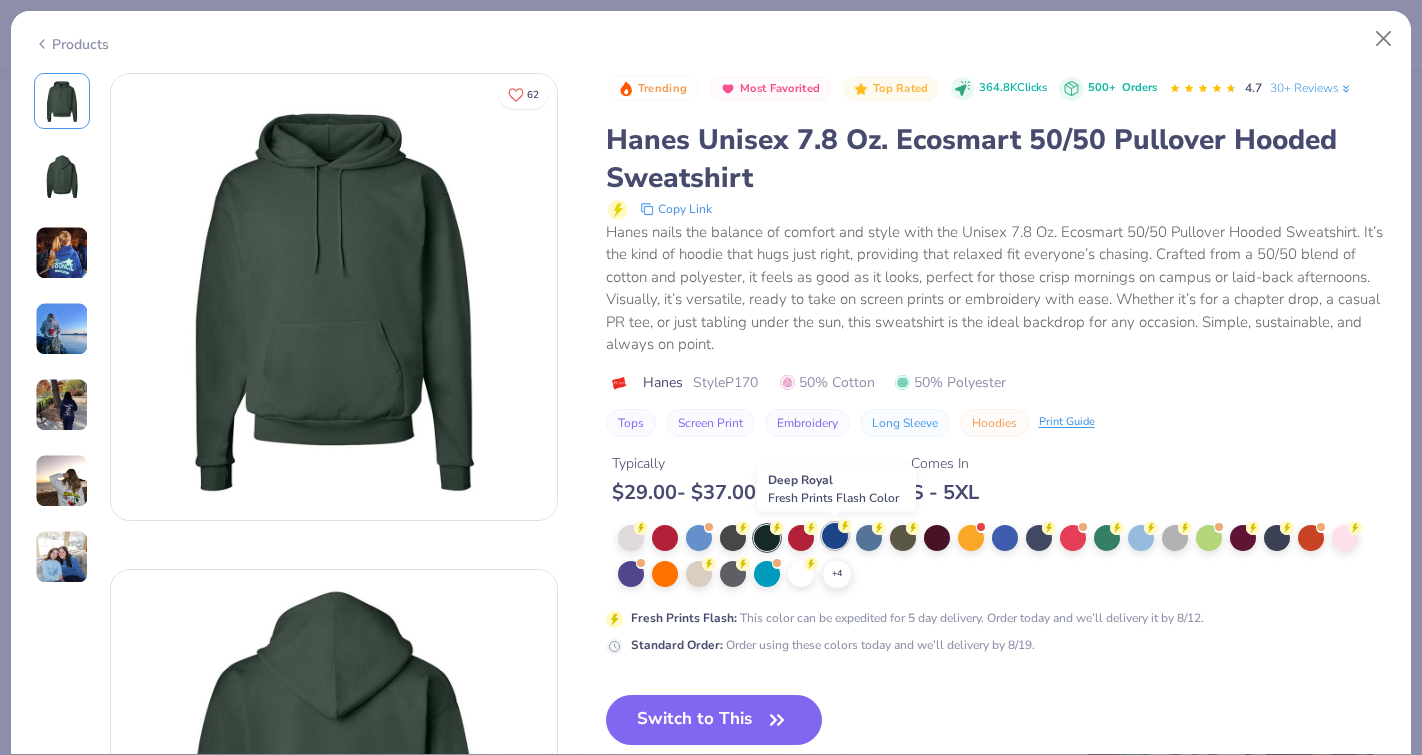 click at bounding box center [835, 536] 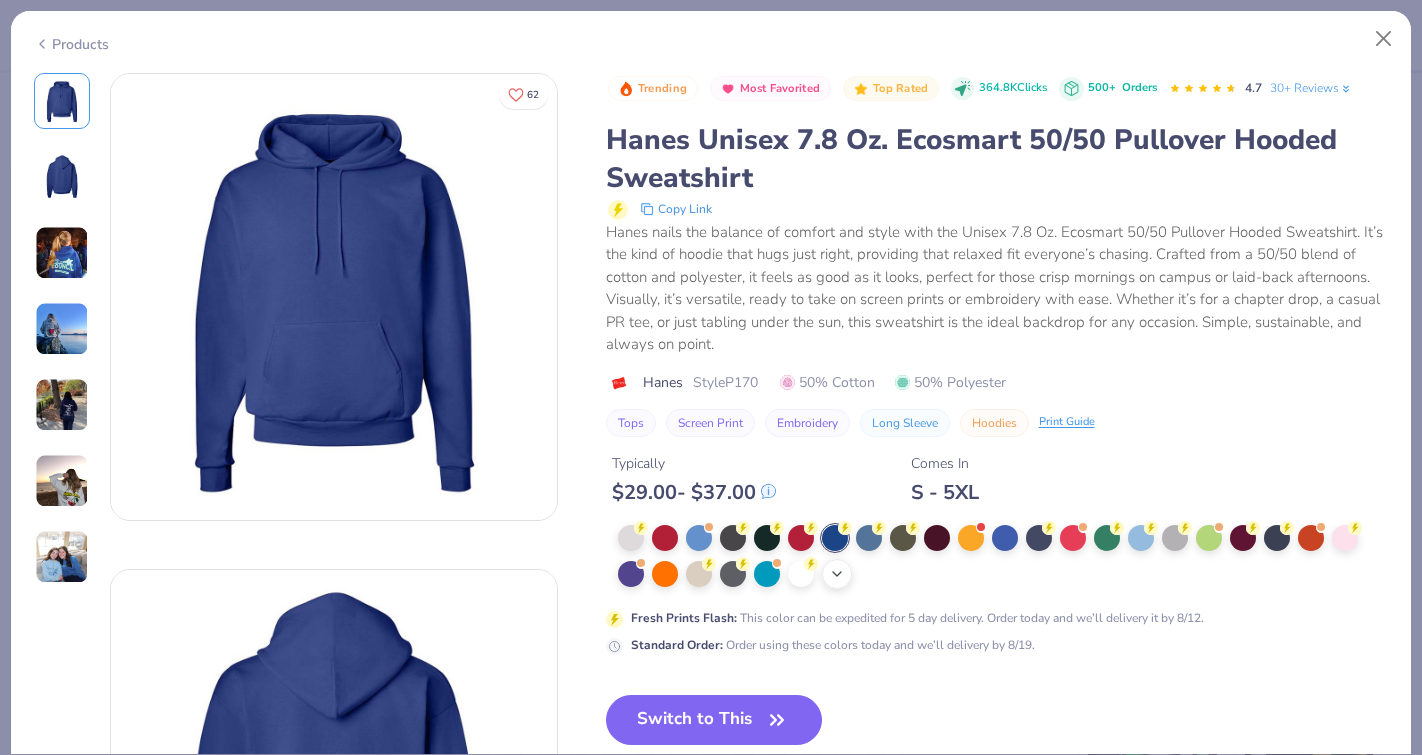 click 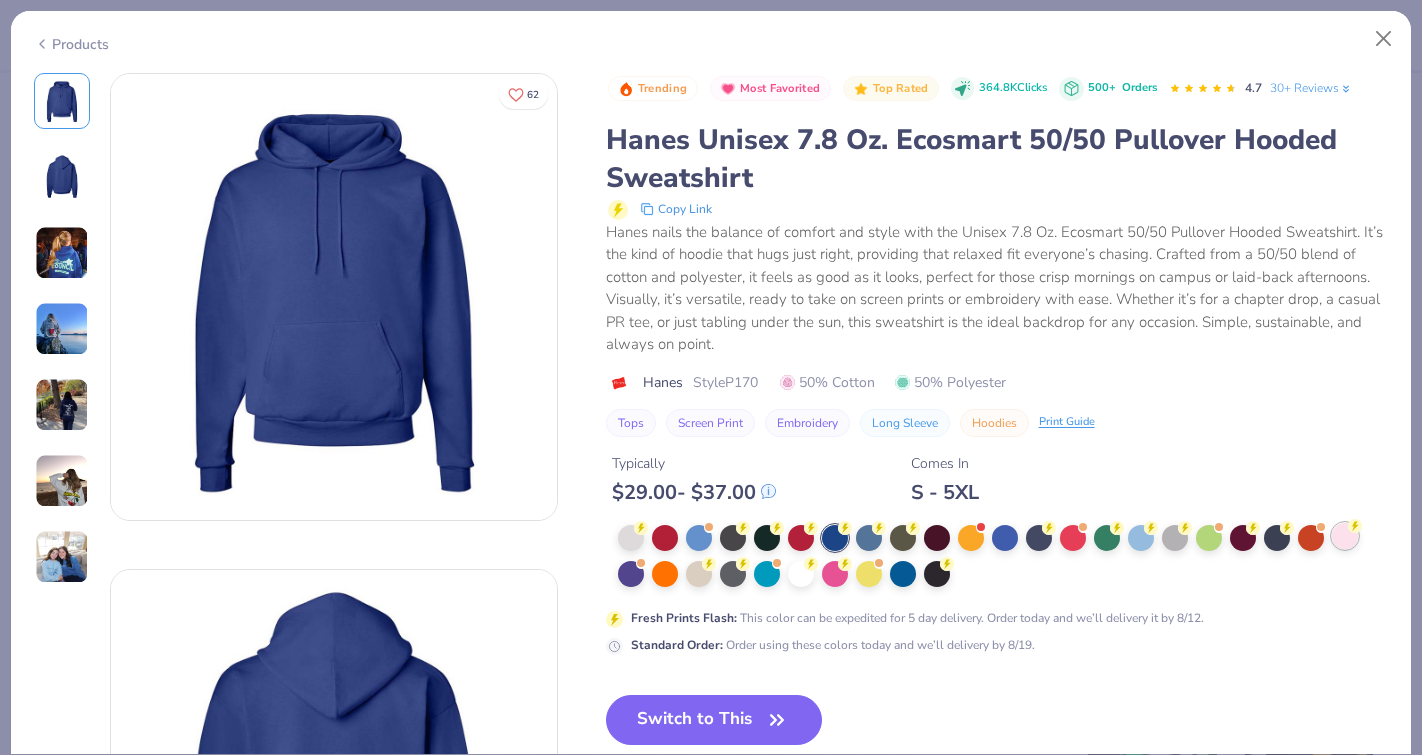 click at bounding box center (1345, 536) 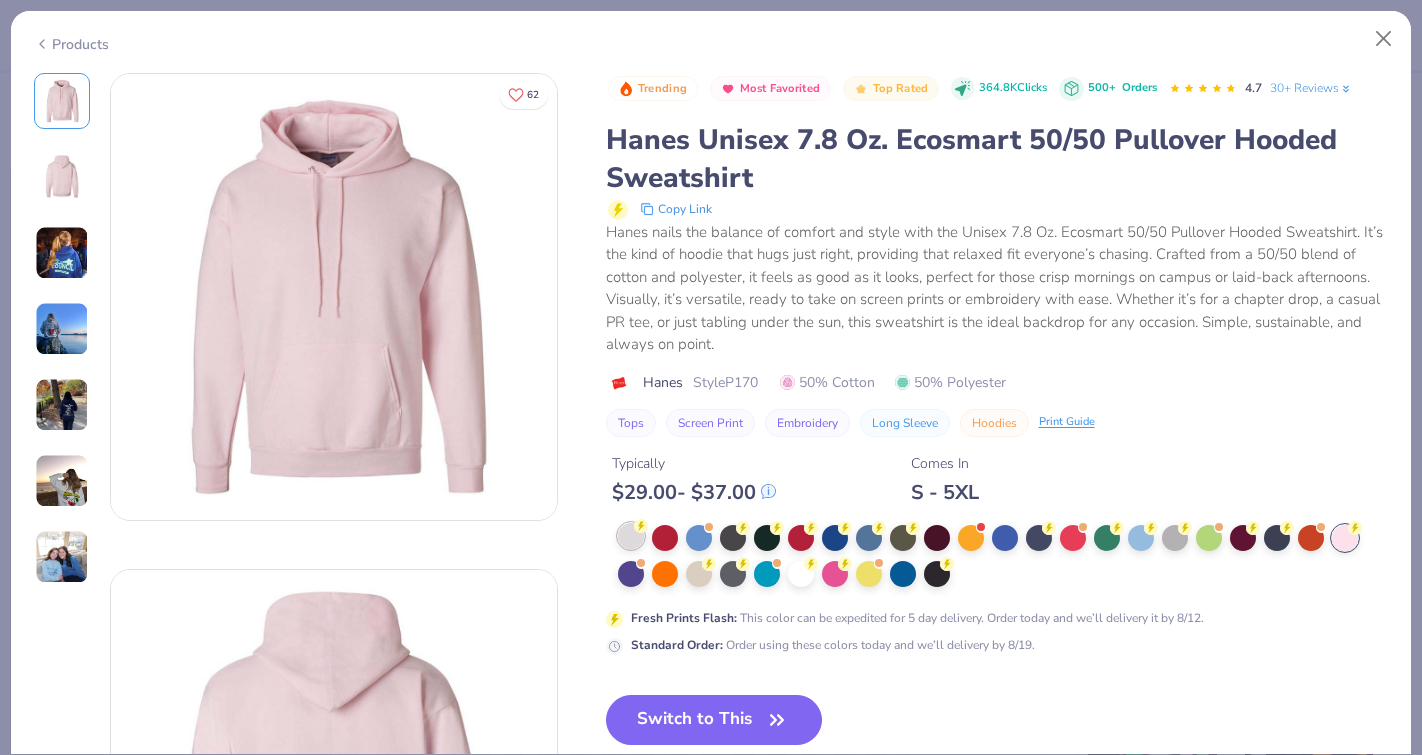 click at bounding box center (631, 536) 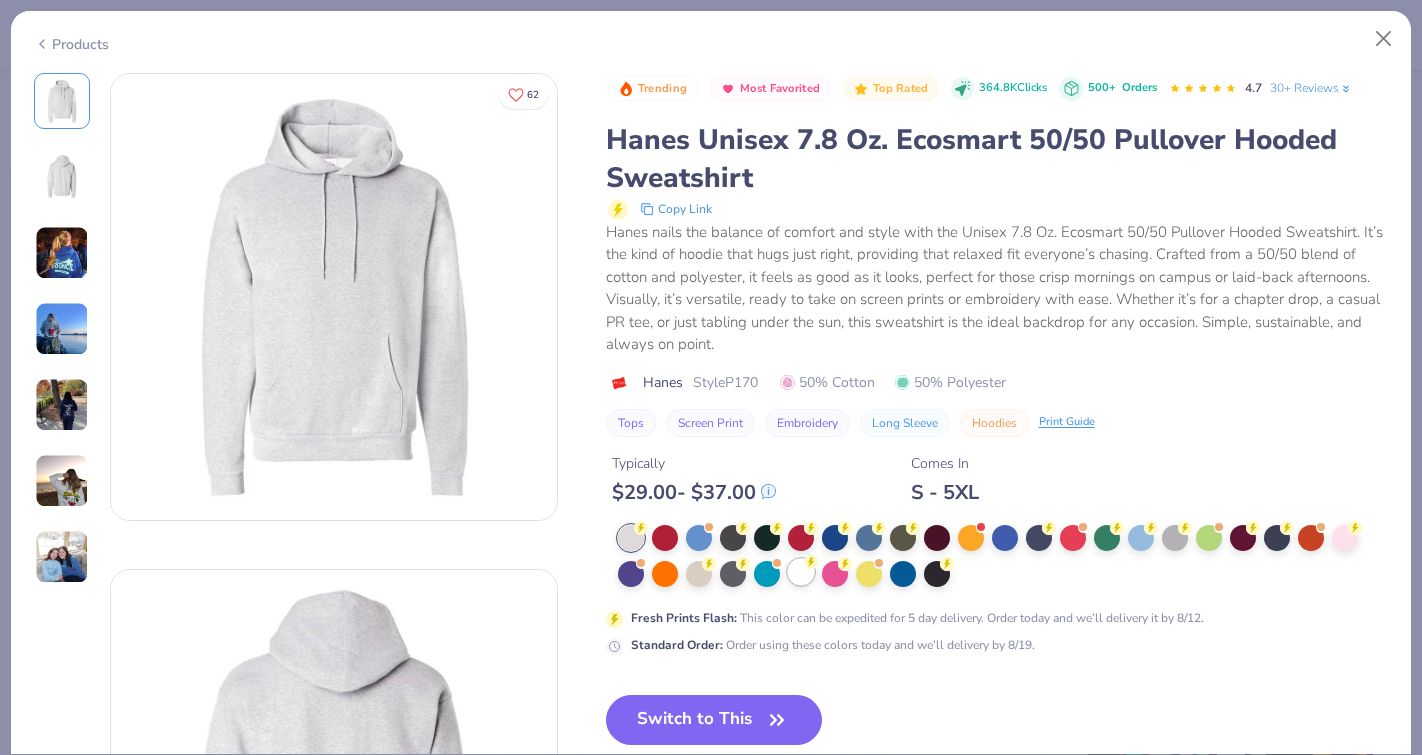 click at bounding box center (801, 572) 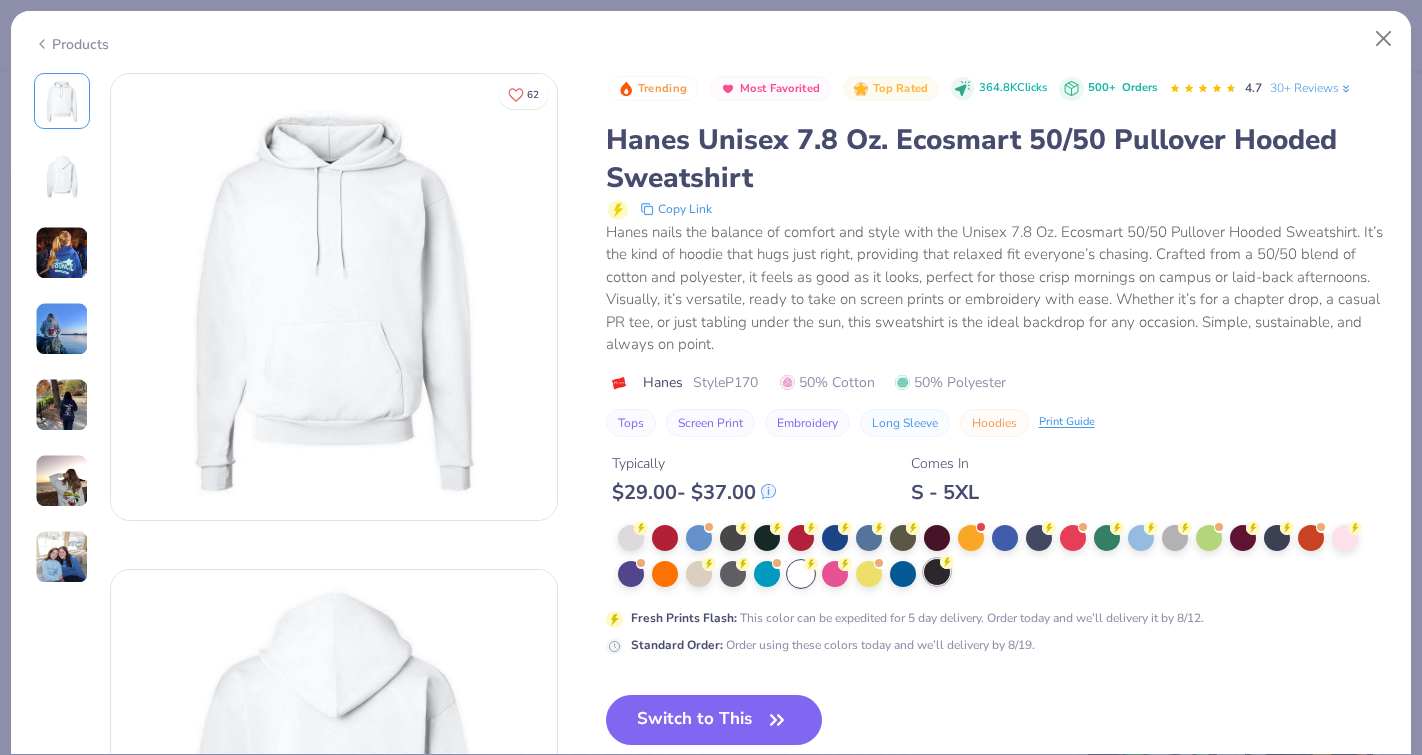 click at bounding box center (937, 572) 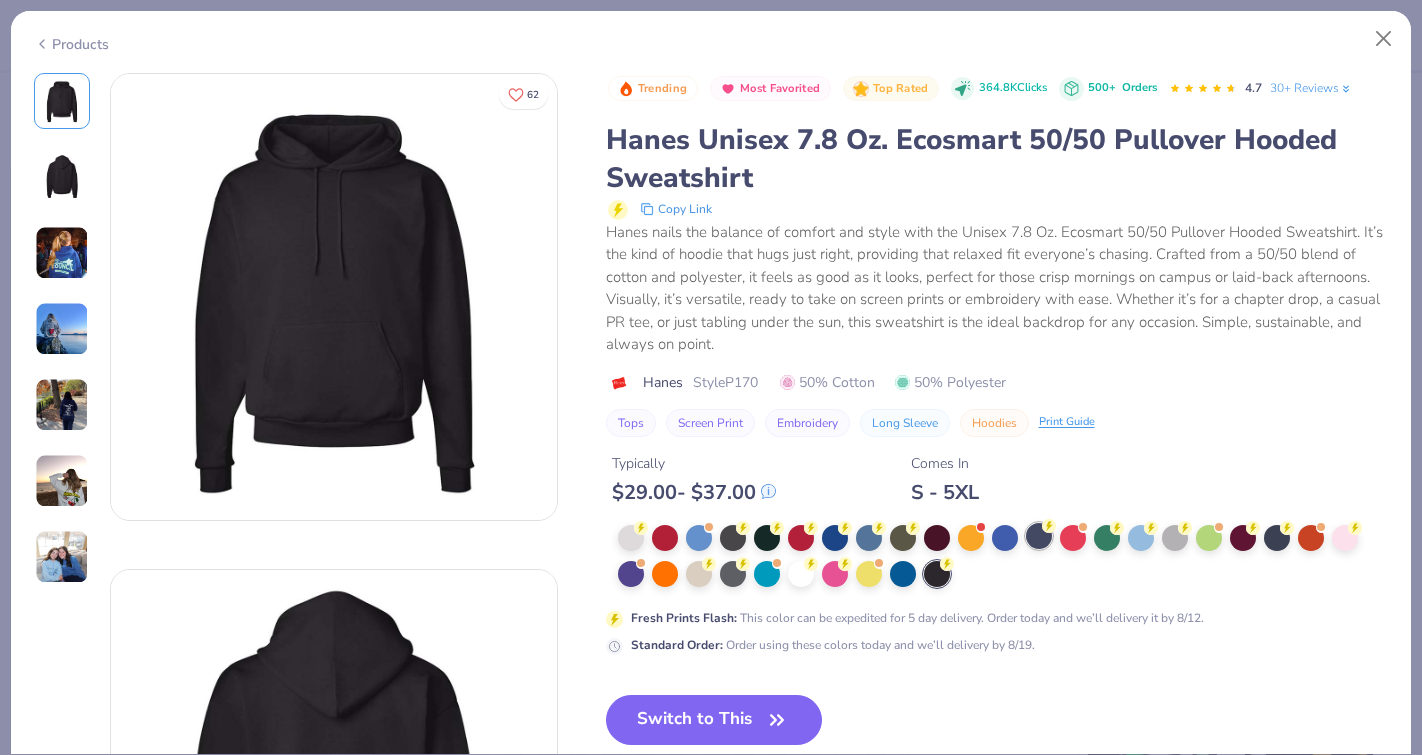 click at bounding box center (1039, 536) 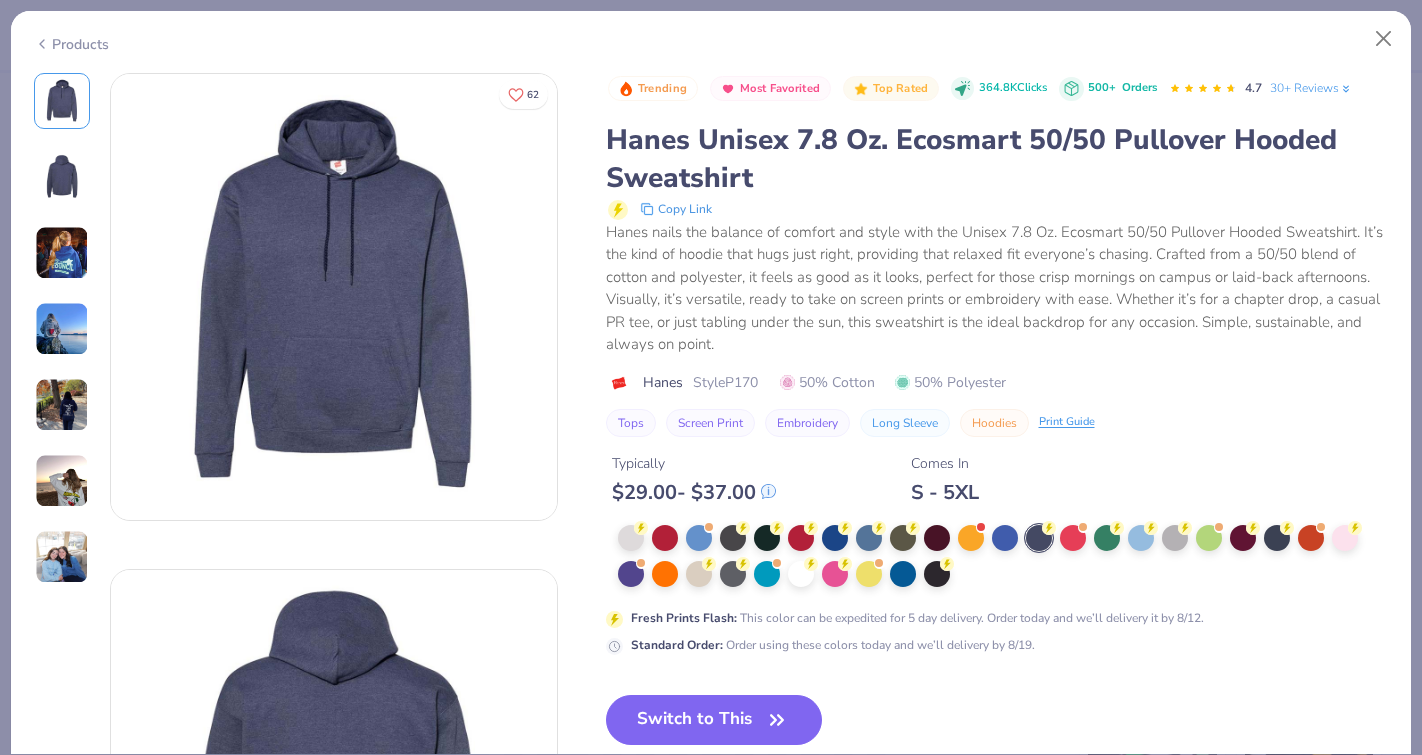 click at bounding box center (1039, 538) 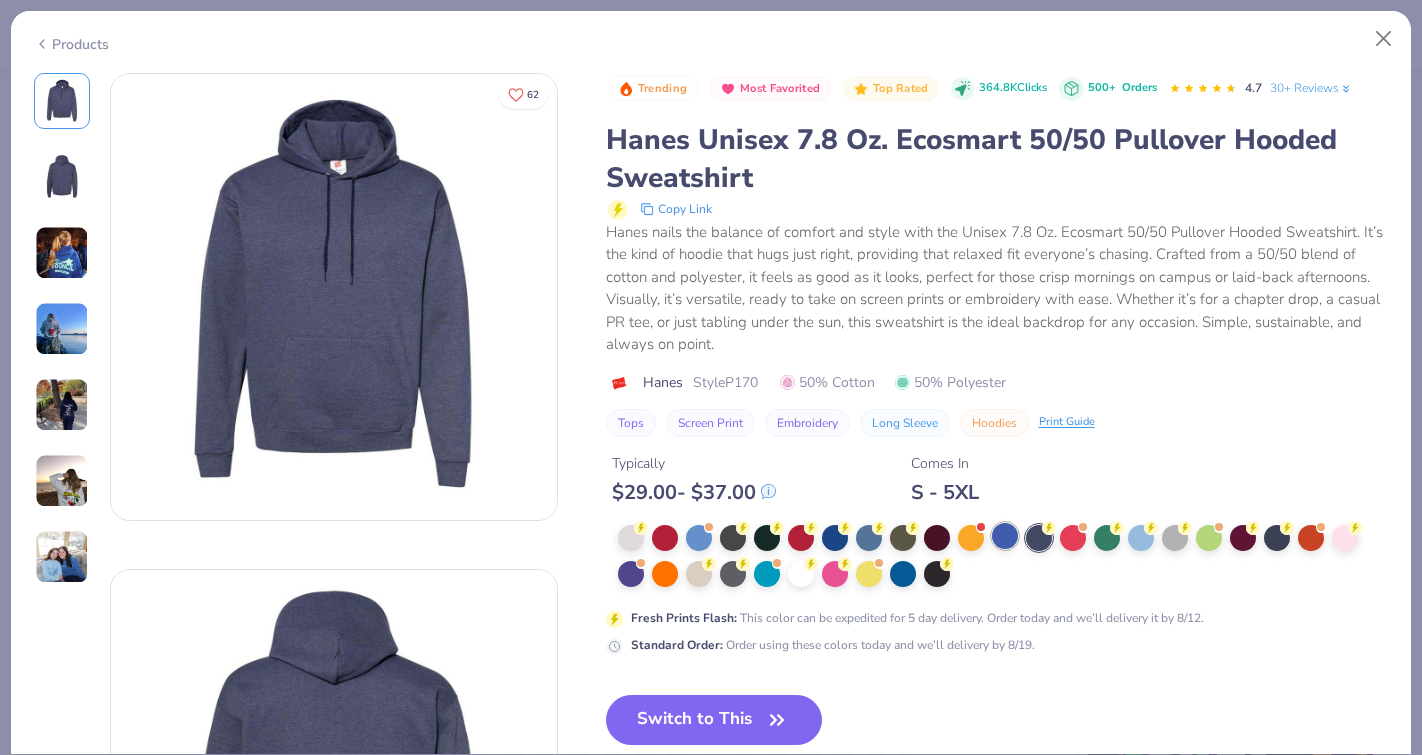 click at bounding box center (1005, 536) 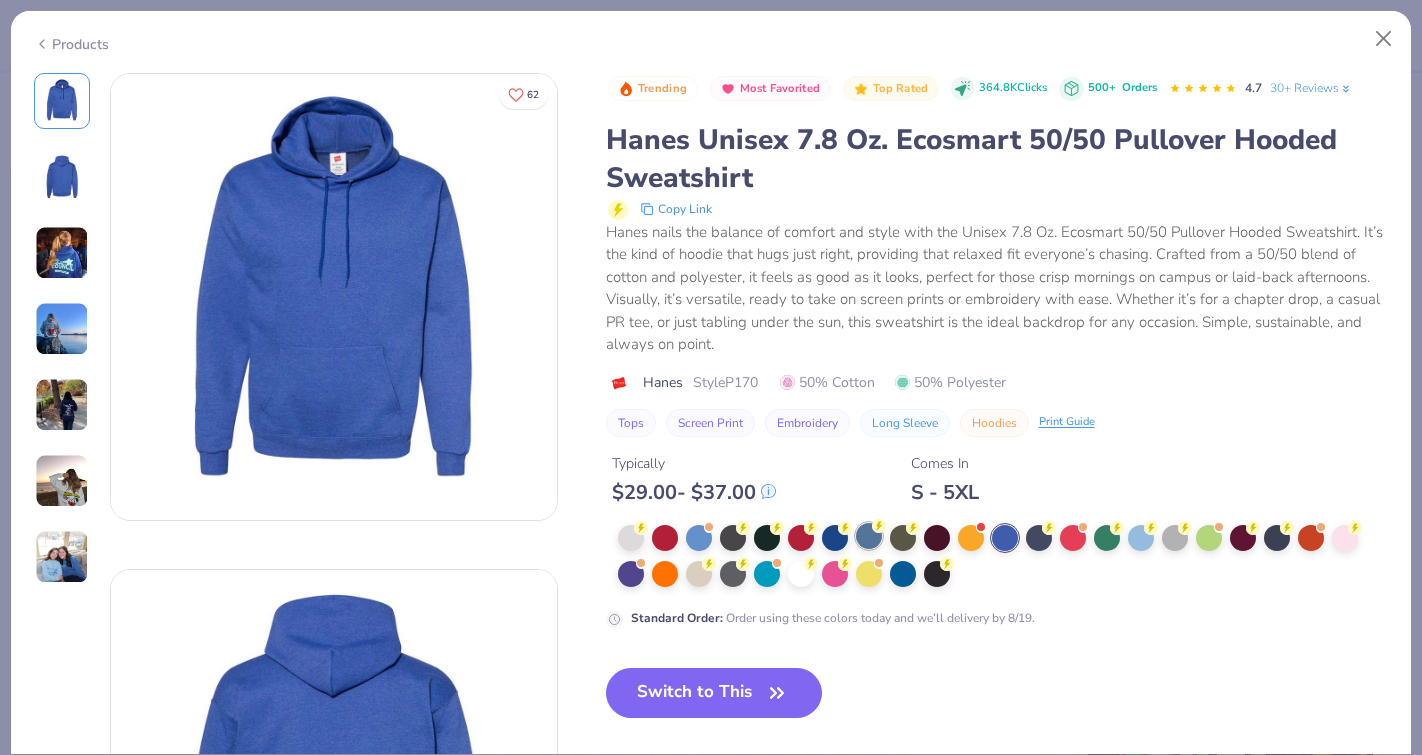 click at bounding box center (869, 536) 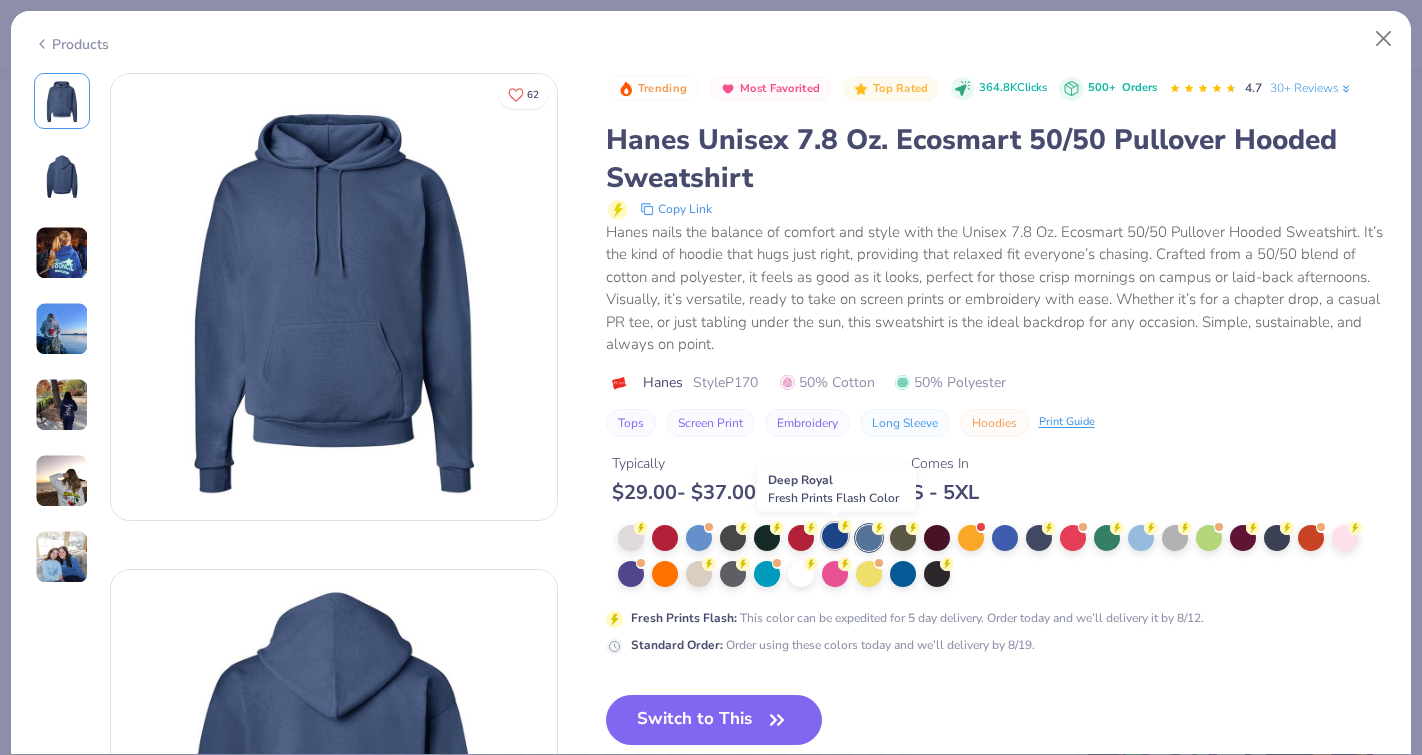 click at bounding box center (835, 536) 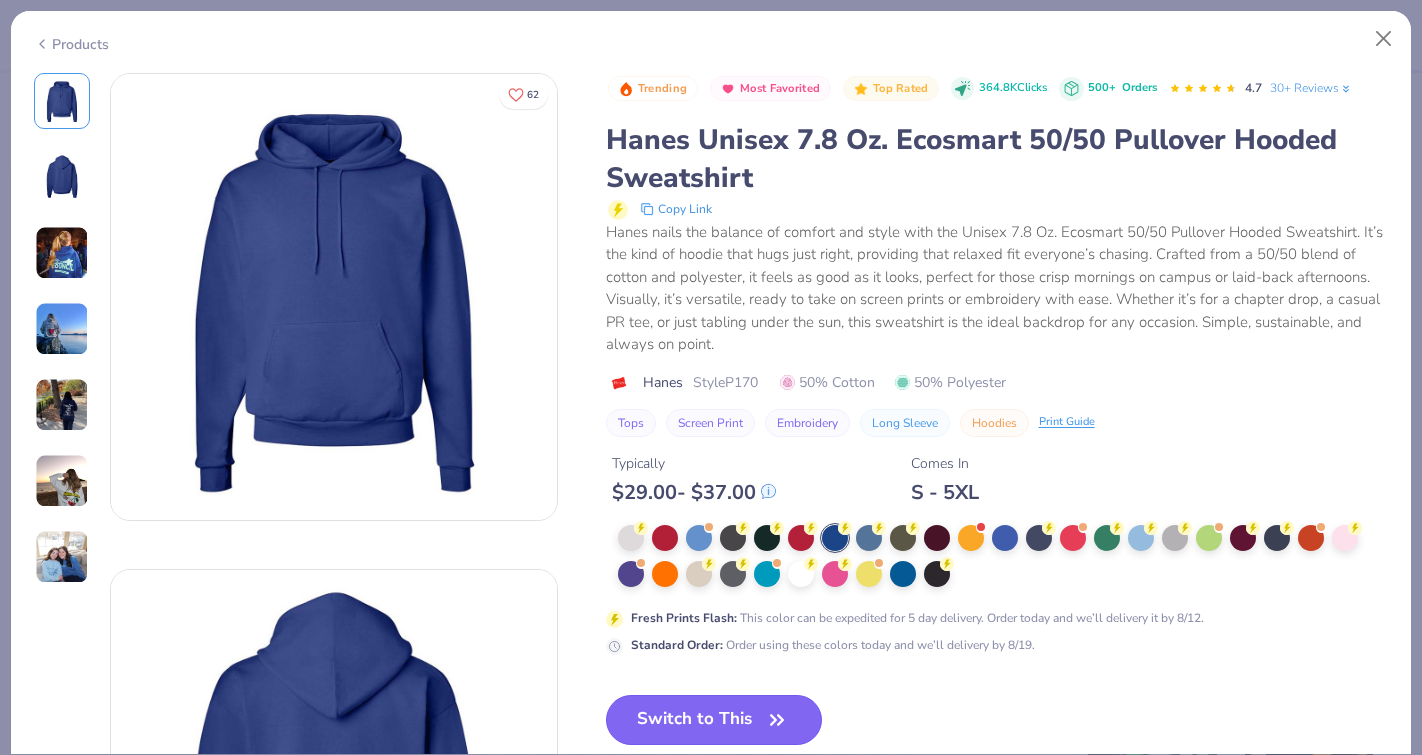 click on "Switch to This" at bounding box center [714, 720] 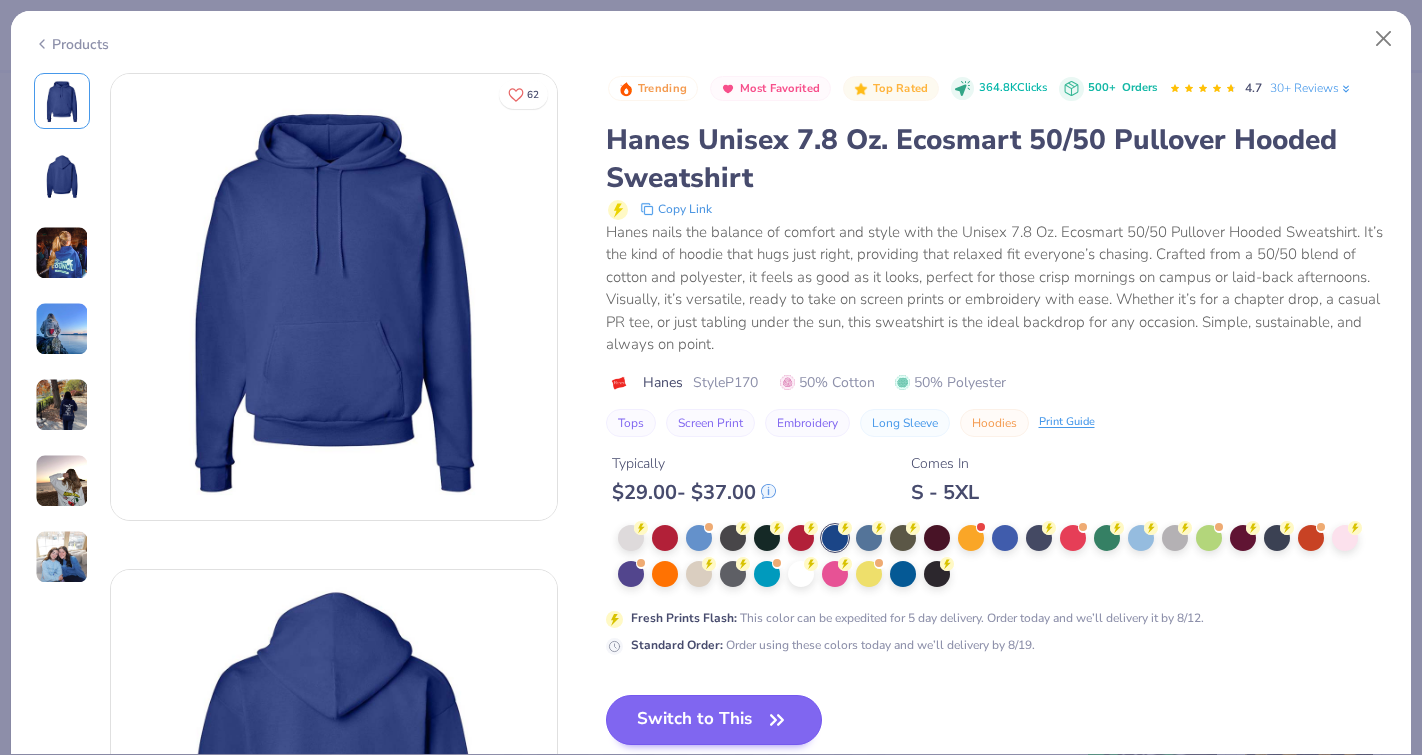 type on "x" 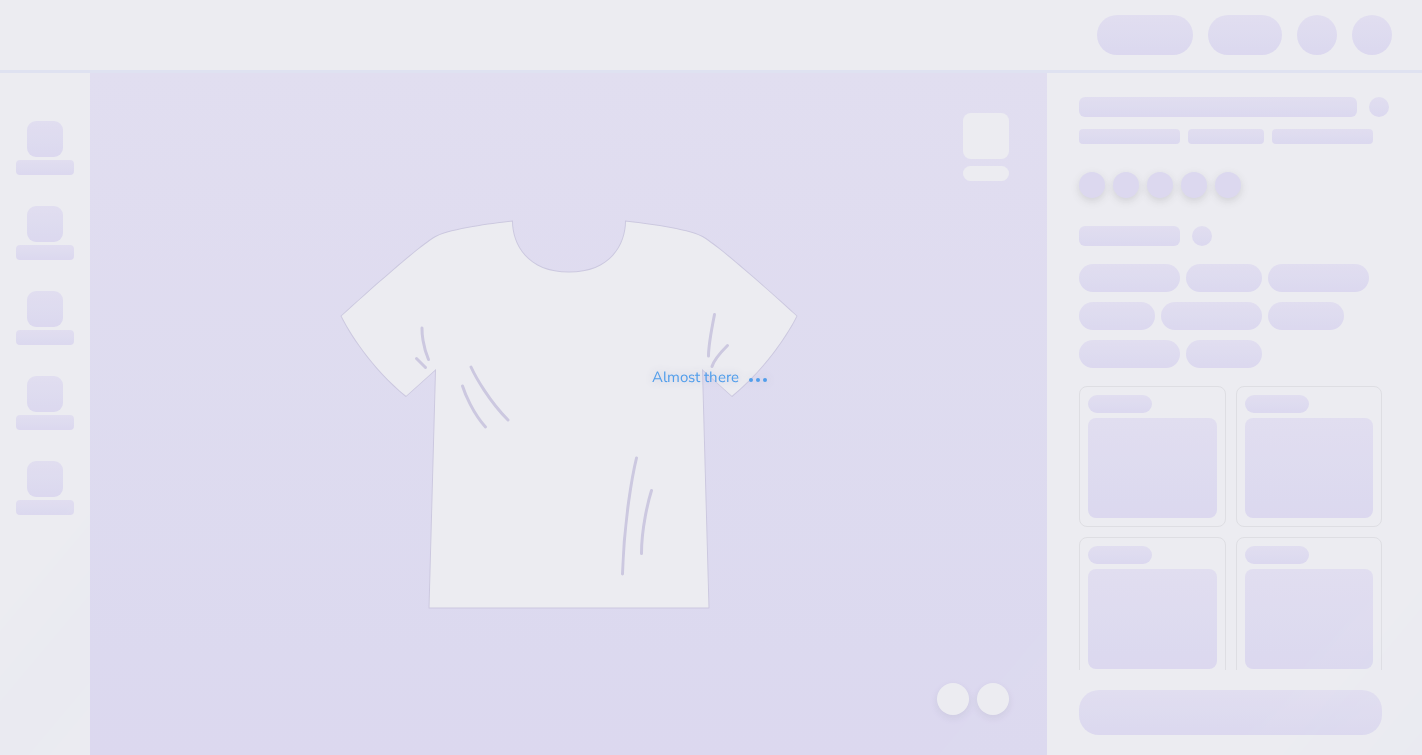 scroll, scrollTop: 0, scrollLeft: 0, axis: both 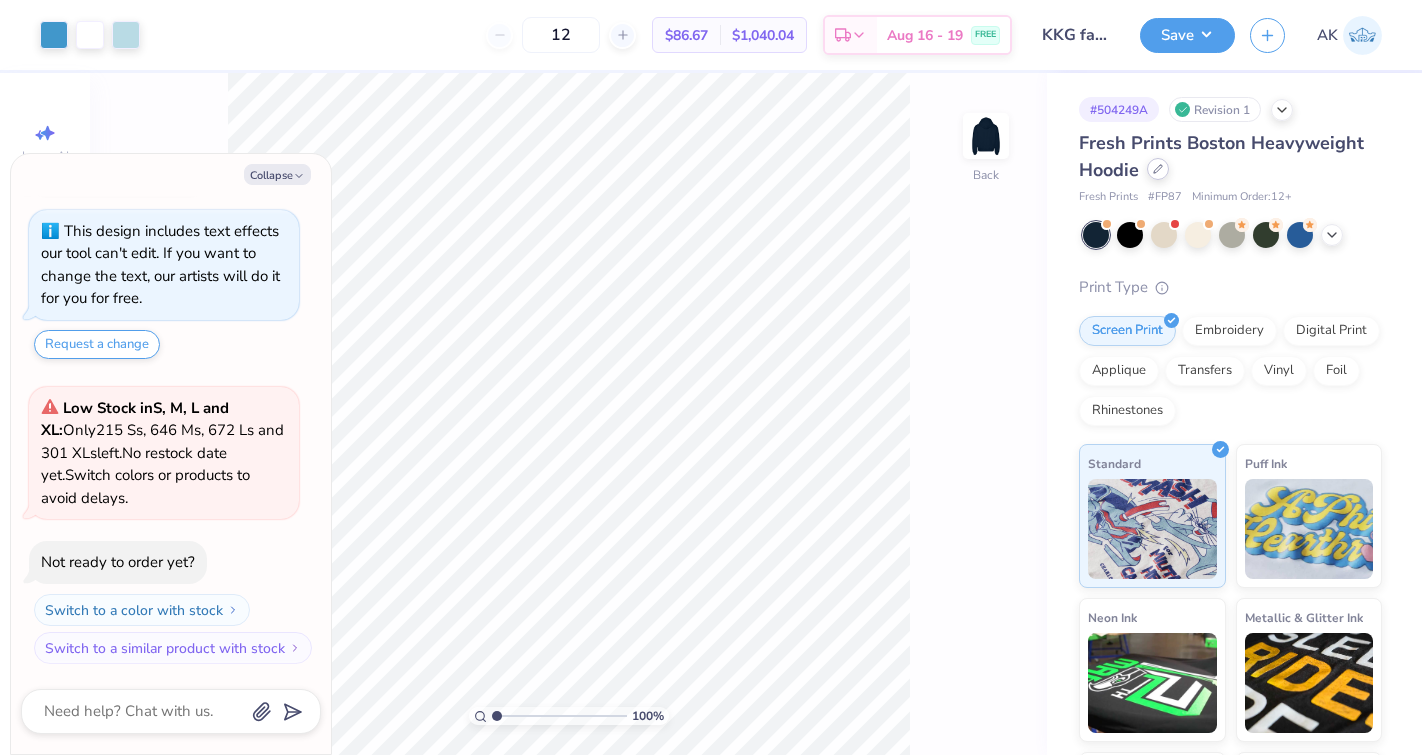 click at bounding box center [1158, 169] 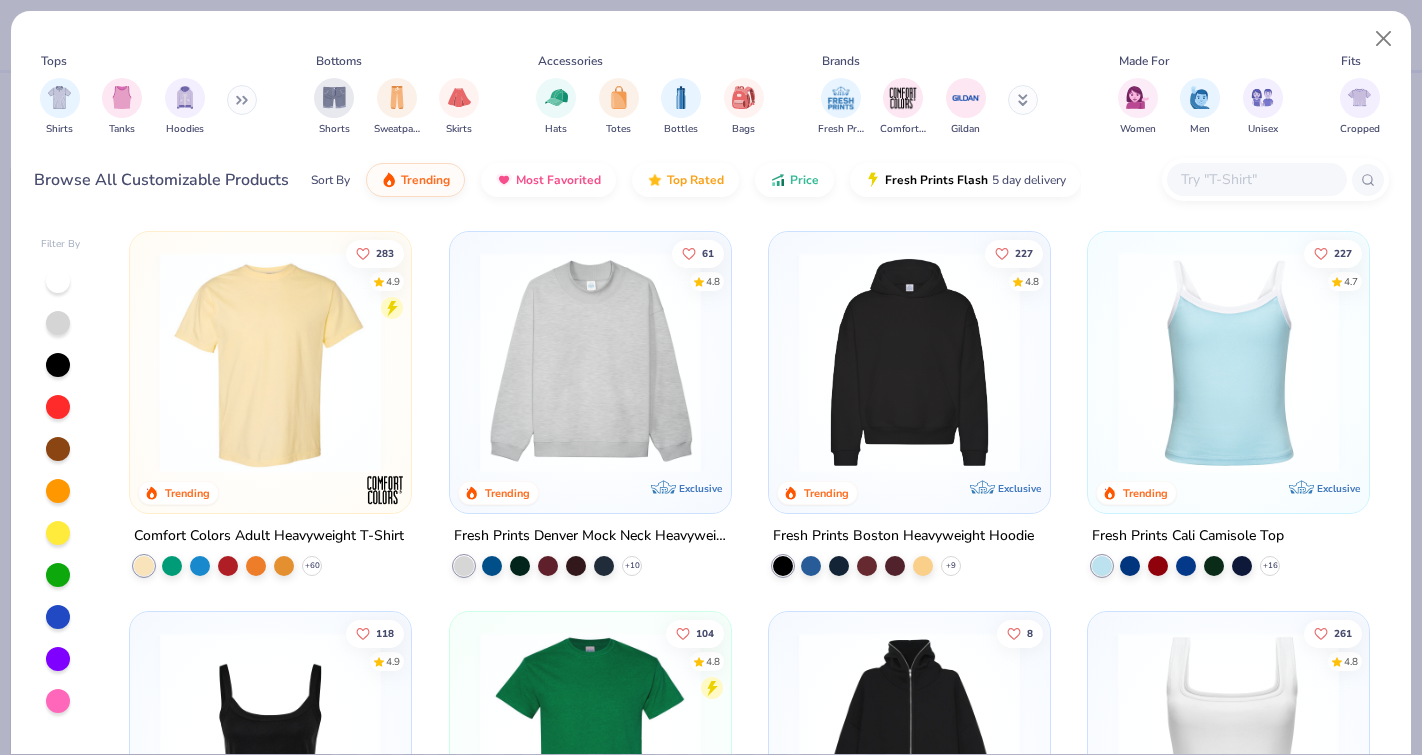 click at bounding box center (1256, 179) 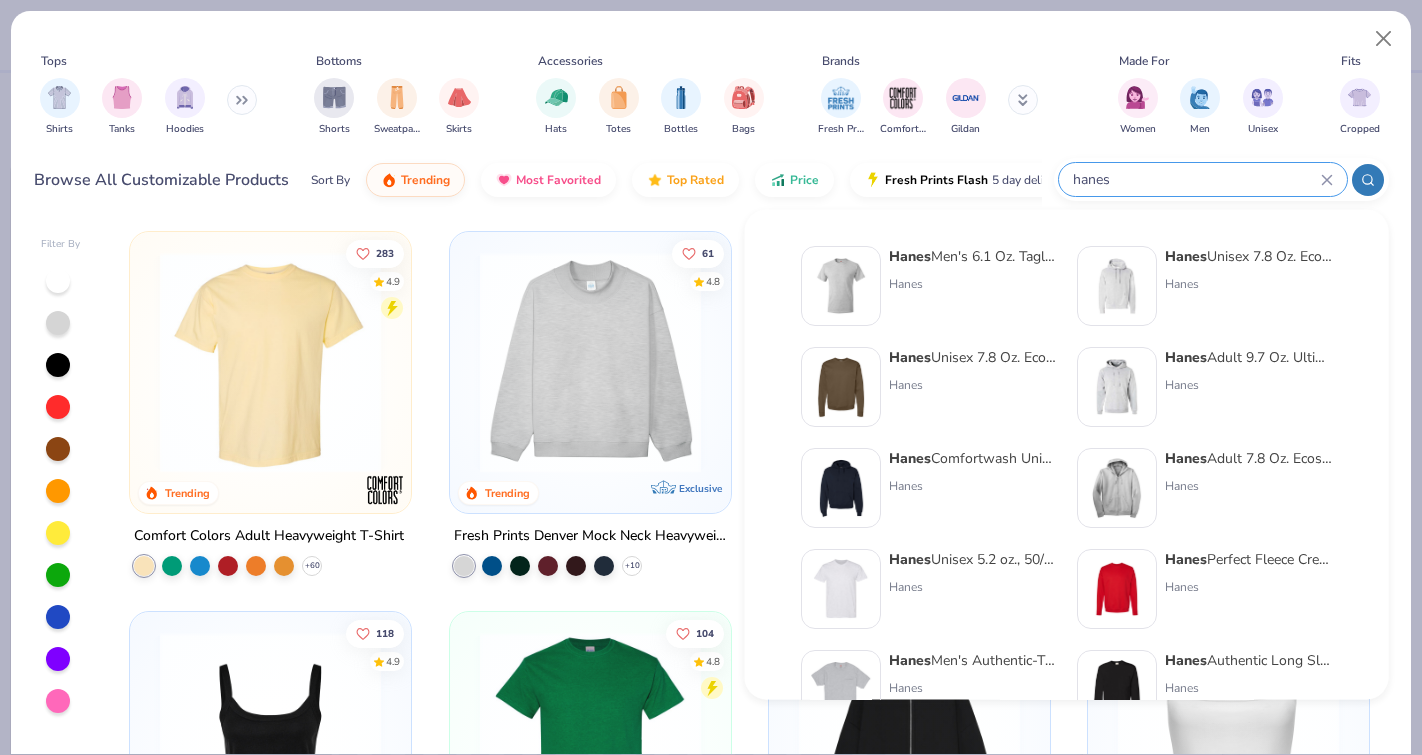 type on "hanes" 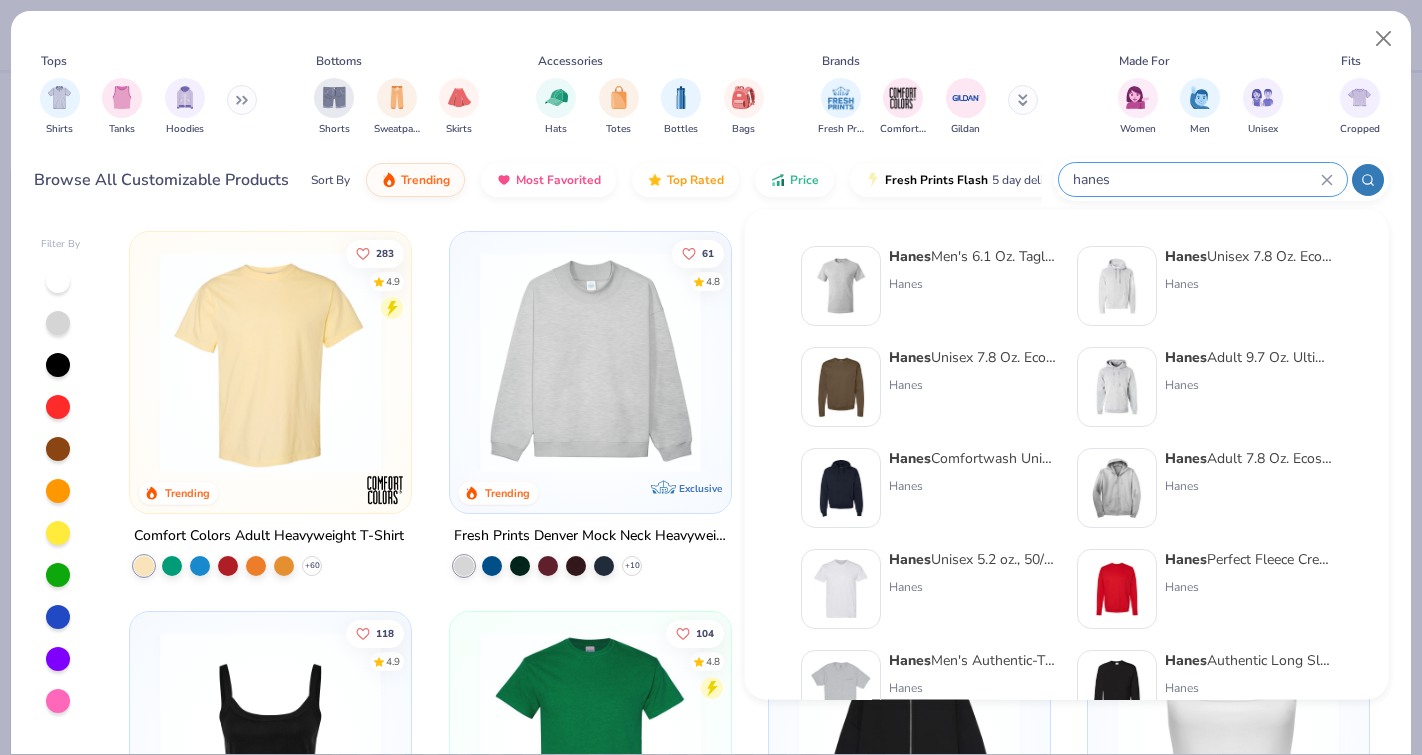 click at bounding box center (1117, 286) 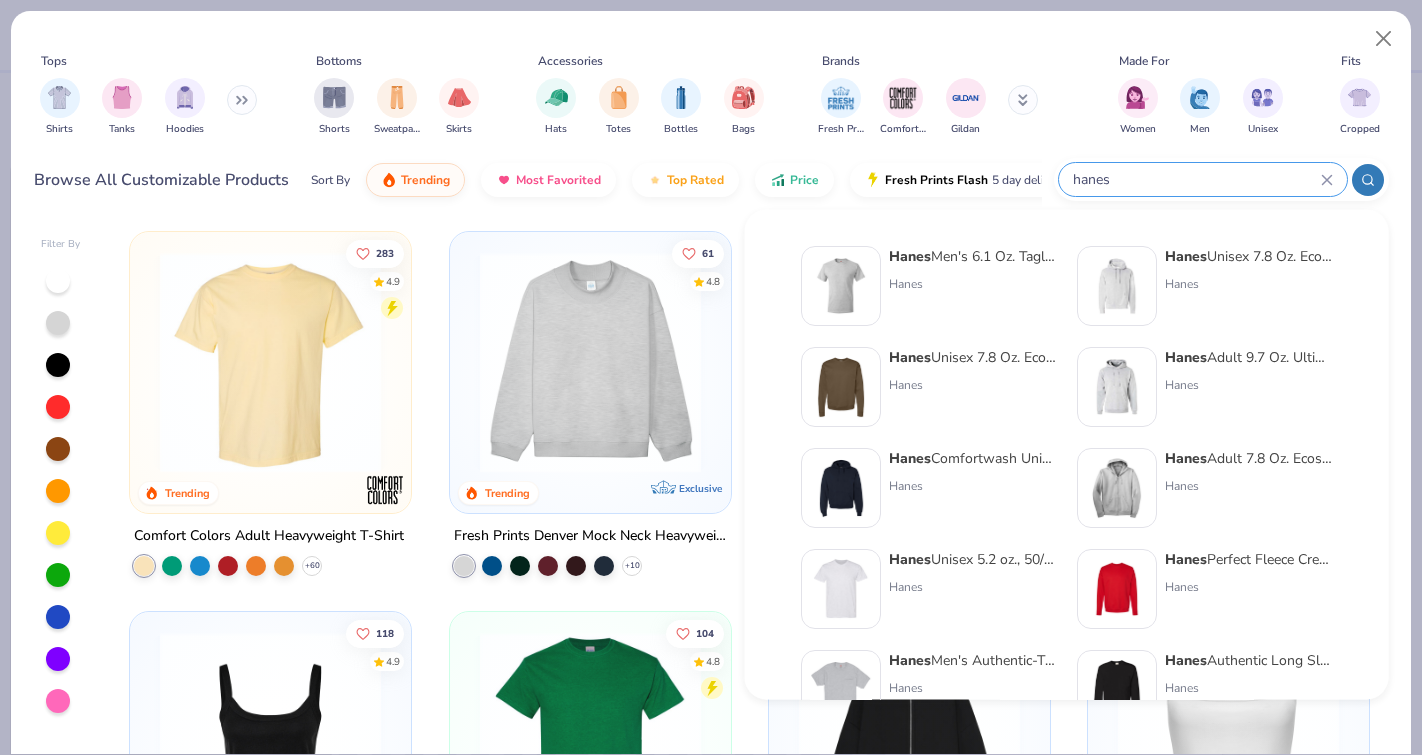 type 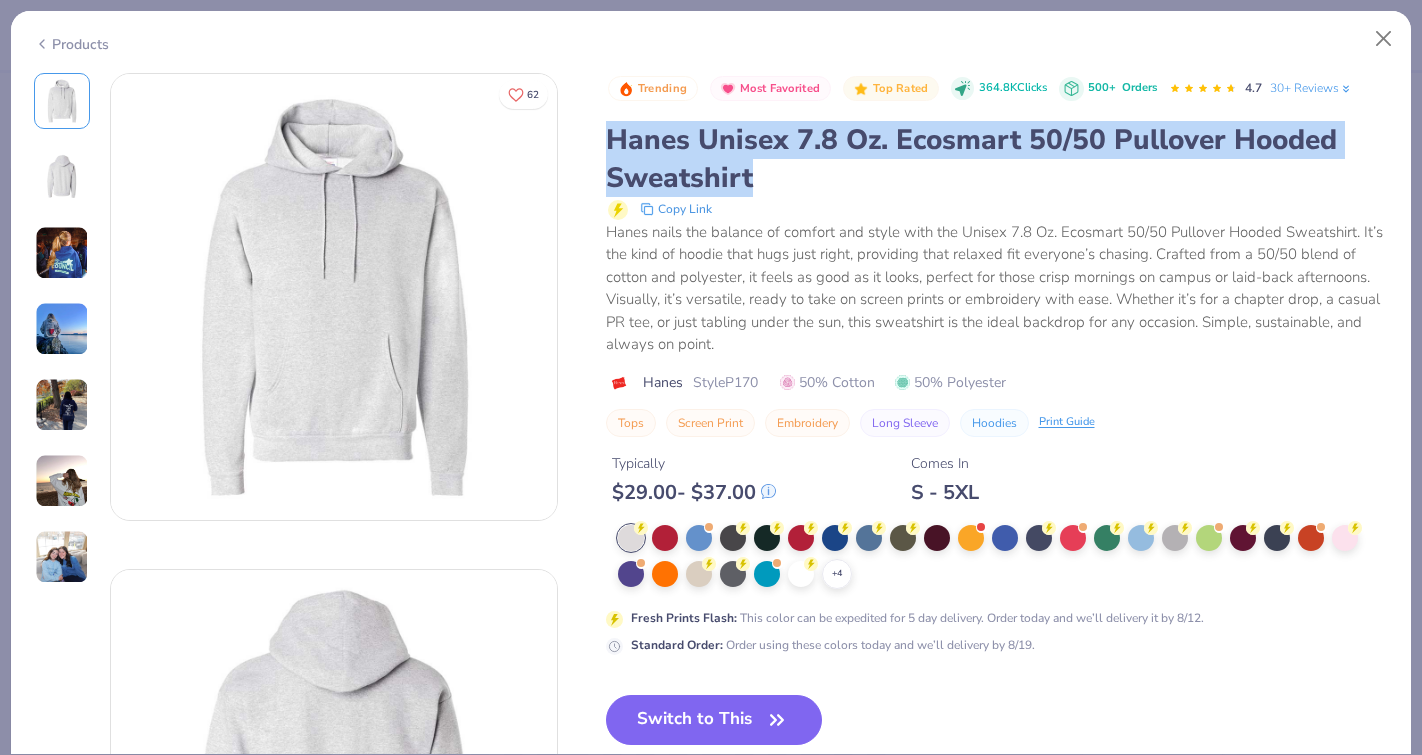 drag, startPoint x: 782, startPoint y: 180, endPoint x: 590, endPoint y: 139, distance: 196.32881 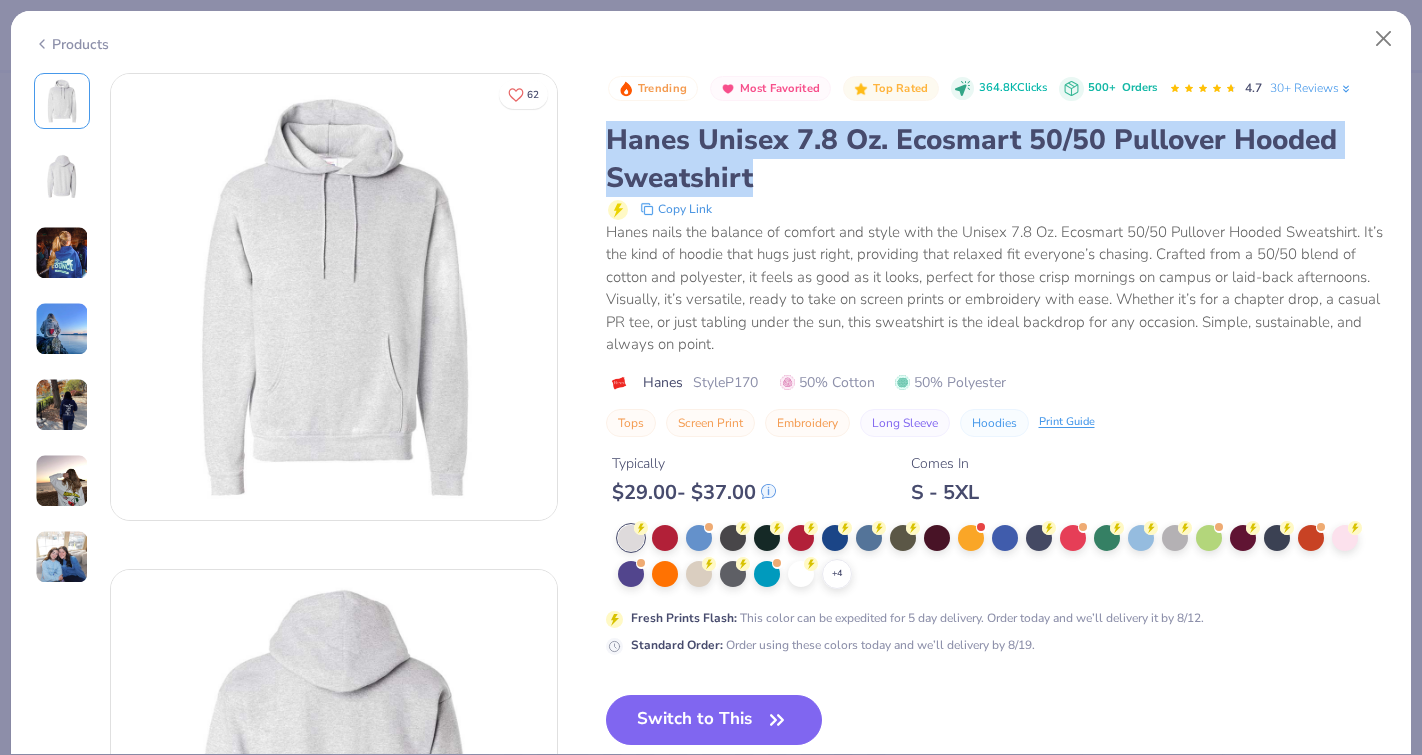 click on "62 NB National Panhellenic Conference, University of Colorado Boulder DU Delta Gamma, Brown University ZU Zeta Tau Alpha, The Ohio State University SA Sigma Kappa, The University of Arizona DM Delta Phi Epsilon, University of Michigan Trending Most Favorited Top Rated 364.8K  Clicks 500+    Orders 4.7 30+ Reviews Hanes Unisex 7.8 Oz. Ecosmart 50/50 Pullover Hooded Sweatshirt Copy Link Hanes nails the balance of comfort and style with the Unisex 7.8 Oz. Ecosmart 50/50 Pullover Hooded Sweatshirt. It’s the kind of hoodie that hugs just right, providing that relaxed fit everyone’s chasing. Crafted from a 50/50 blend of cotton and polyester, it feels as good as it looks, perfect for those crisp mornings on campus or laid-back afternoons. Visually, it’s versatile, ready to take on screen prints or embroidery with ease. Whether it’s for a chapter drop, a casual PR tee, or just tabling under the sun, this sweatshirt is the ideal backdrop for any occasion. Simple, sustainable, and always on point. Hanes P170" at bounding box center [711, 1785] 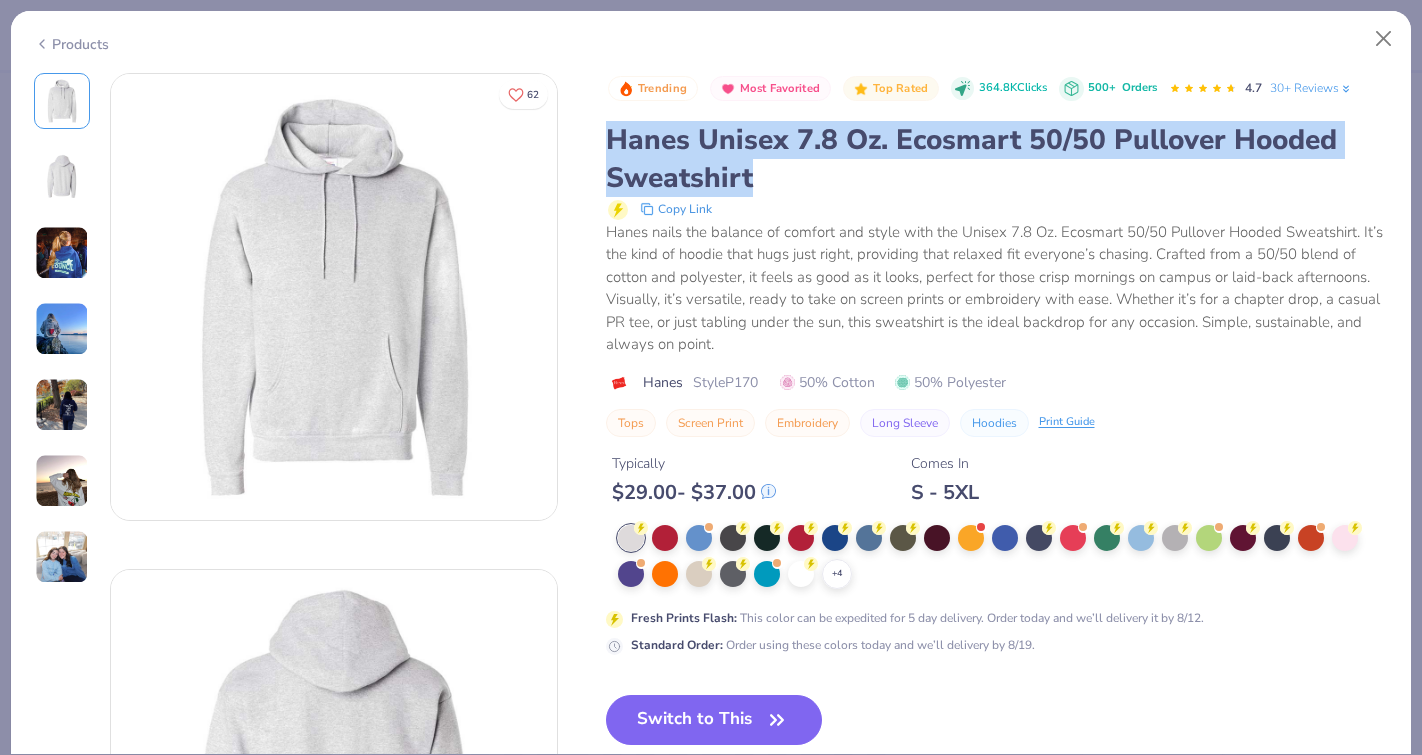 copy on "Hanes Unisex 7.8 Oz. Ecosmart 50/50 Pullover Hooded Sweatshirt" 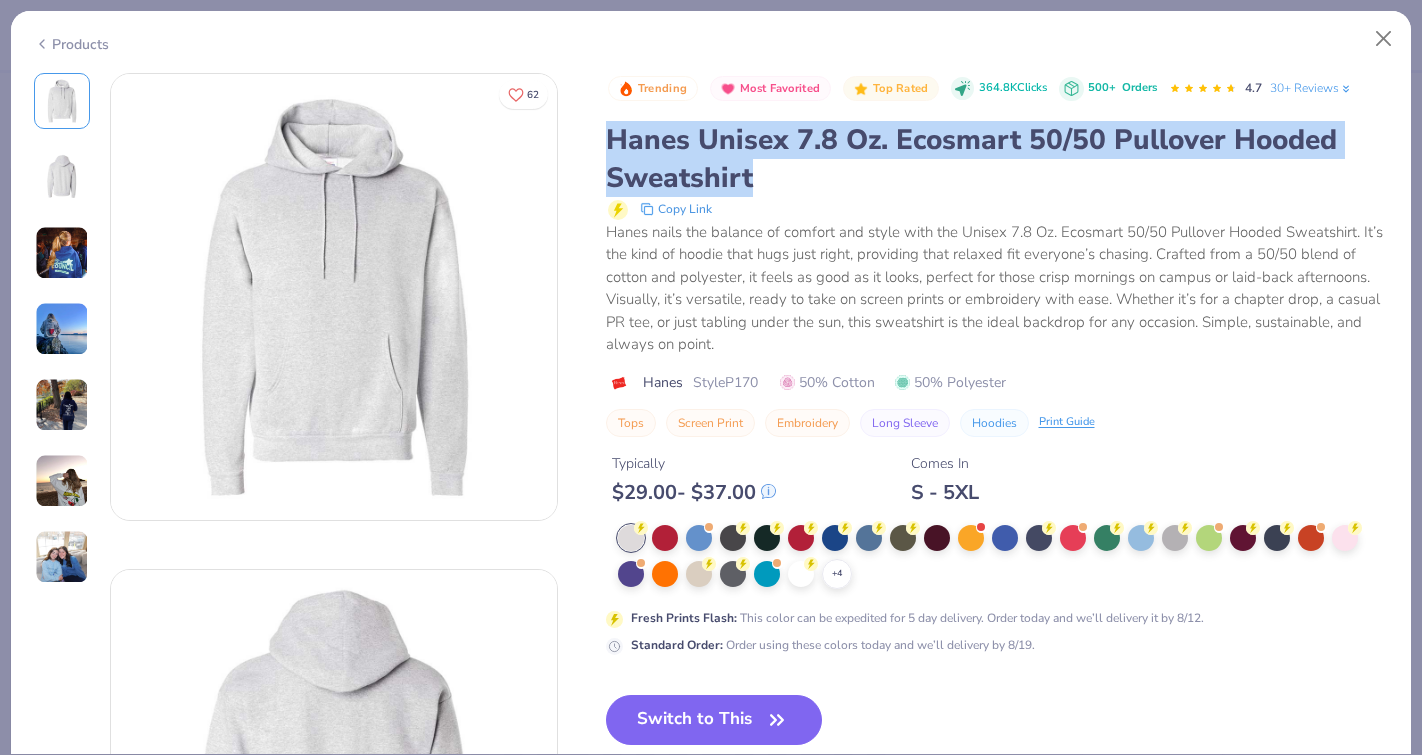 type on "x" 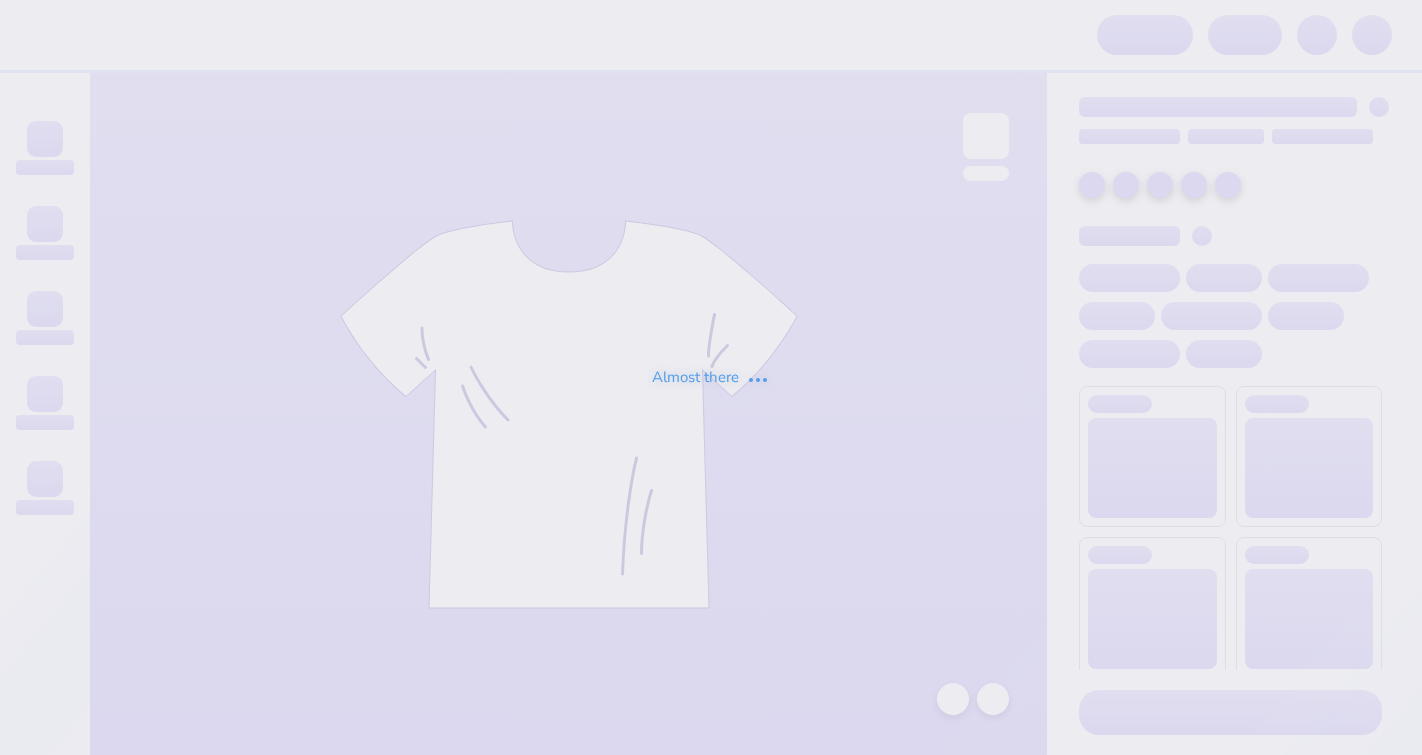 scroll, scrollTop: 0, scrollLeft: 0, axis: both 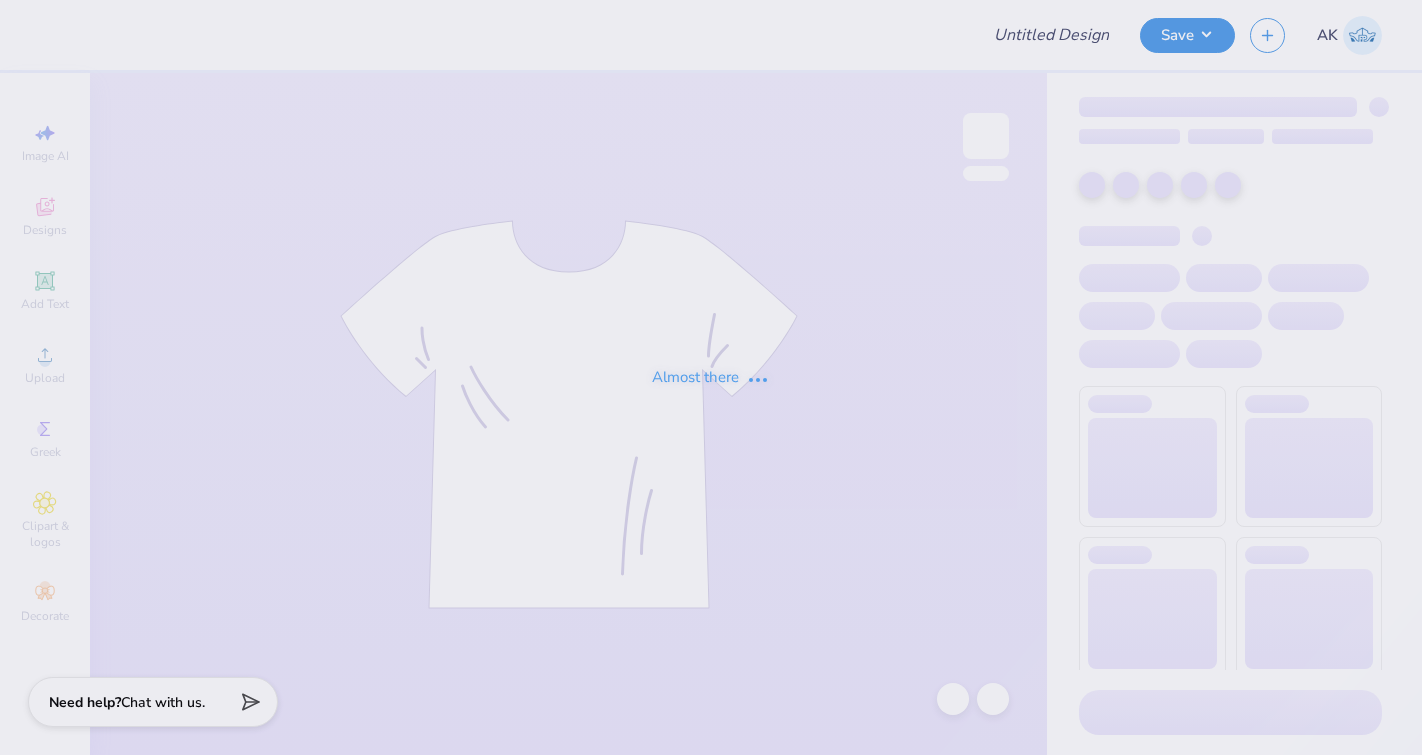 type on "Lambda Chi Fall 2025" 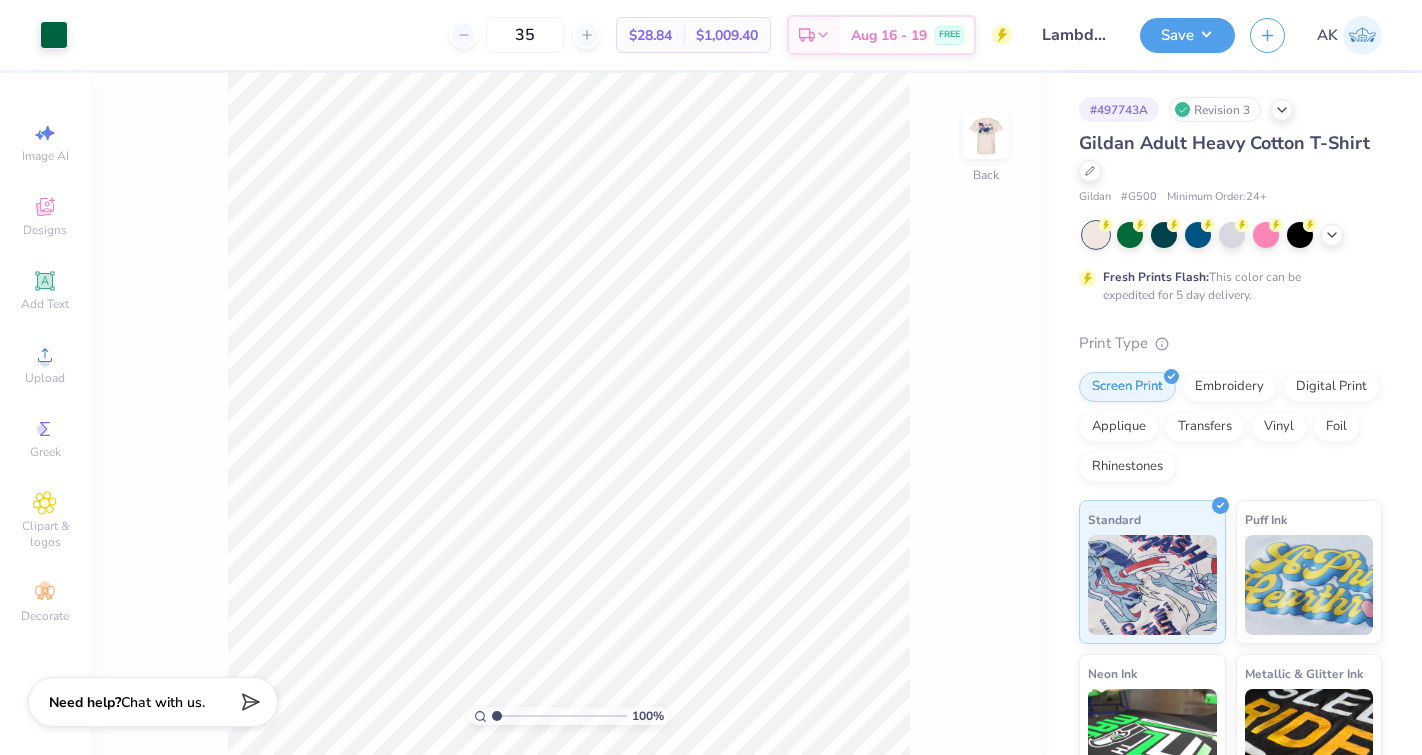 click at bounding box center [986, 136] 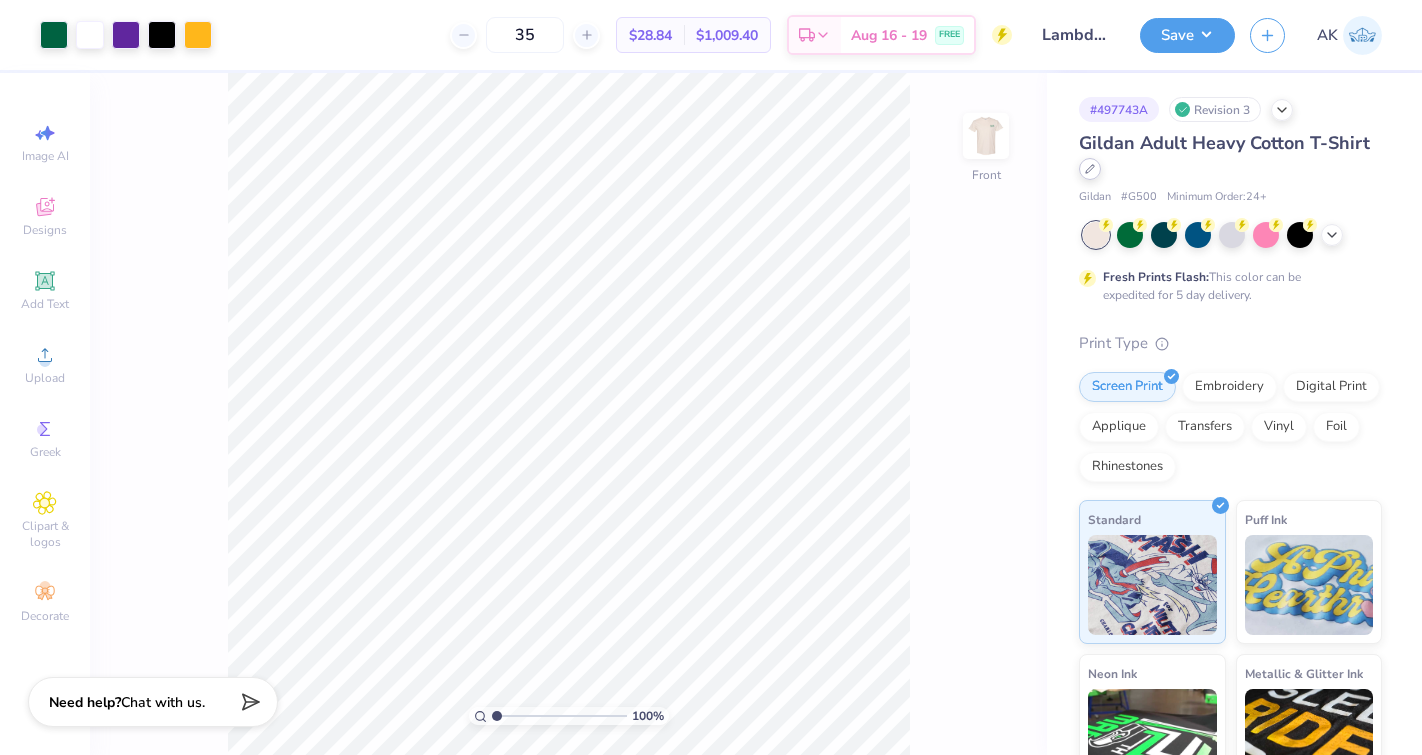 click at bounding box center [1090, 169] 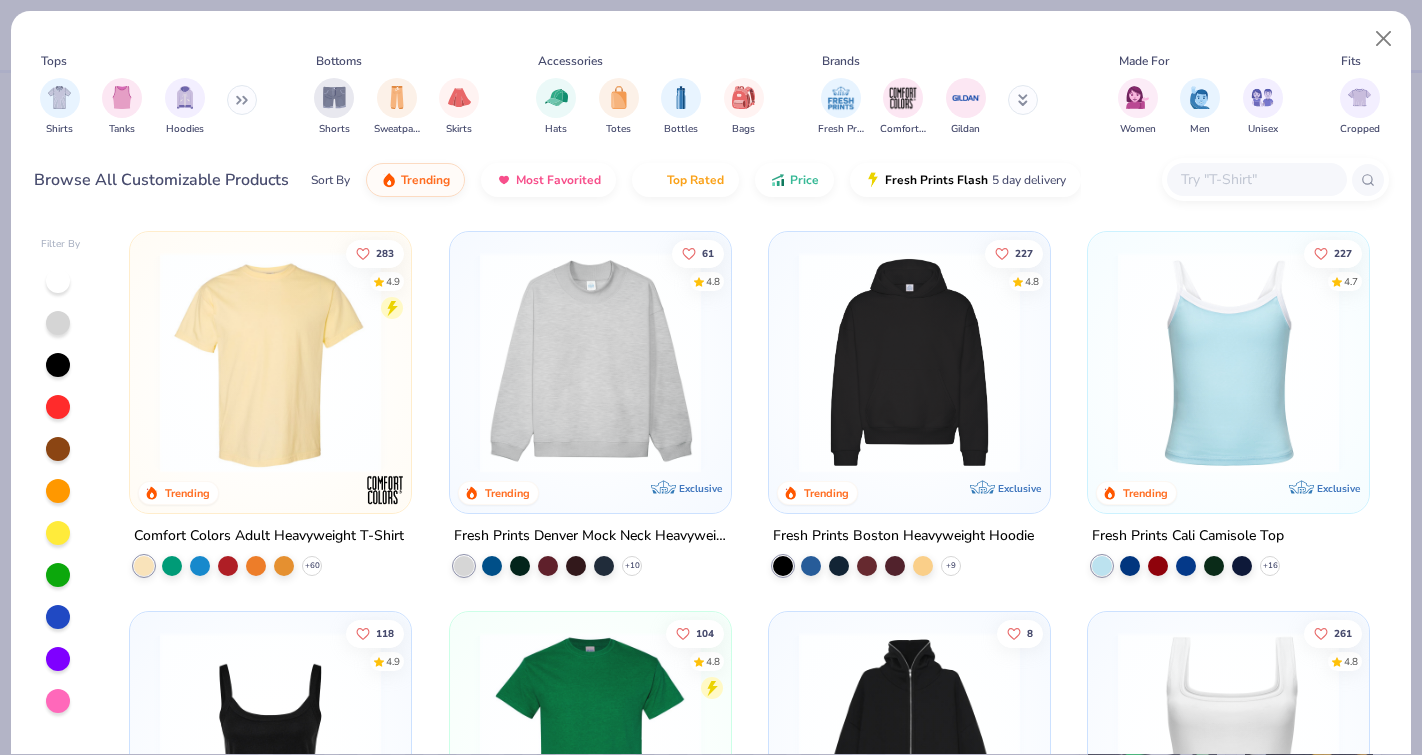 click at bounding box center [1256, 179] 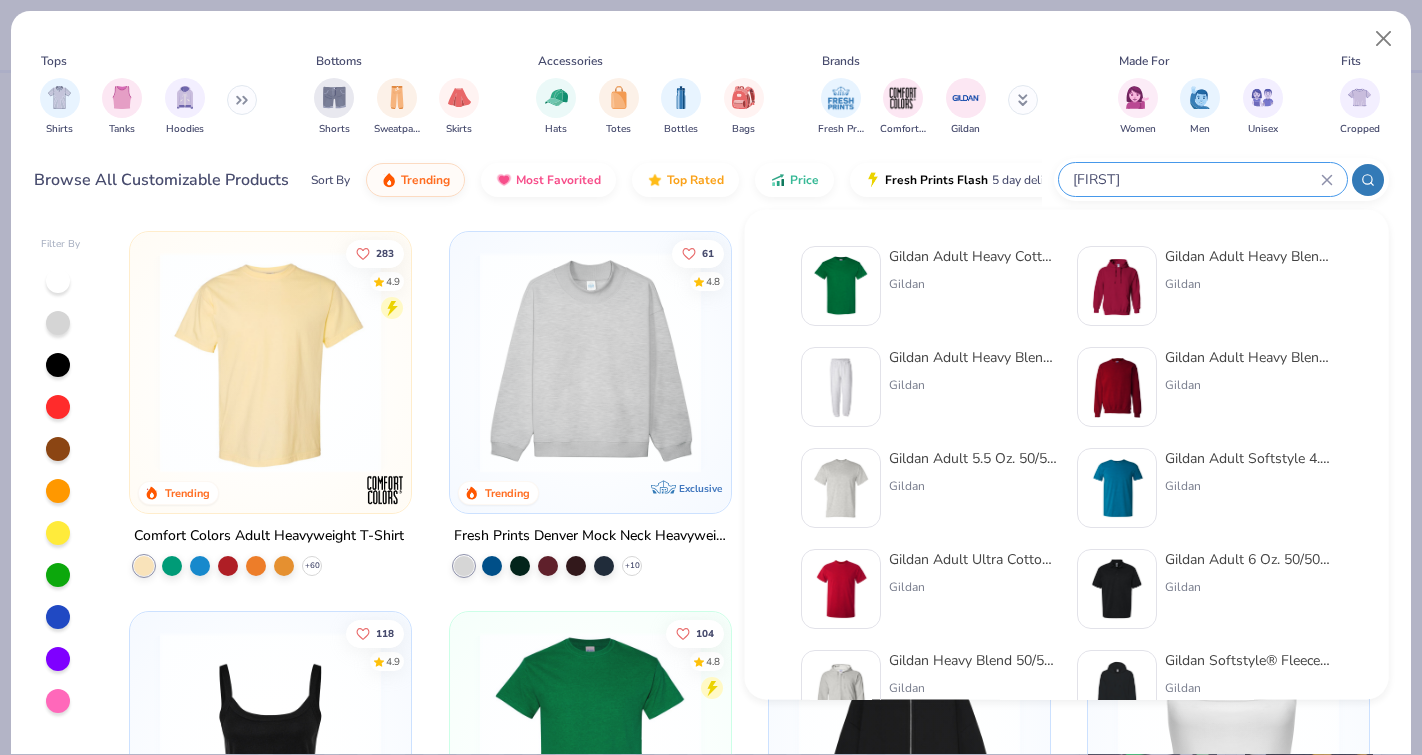 type on "[FIRST]" 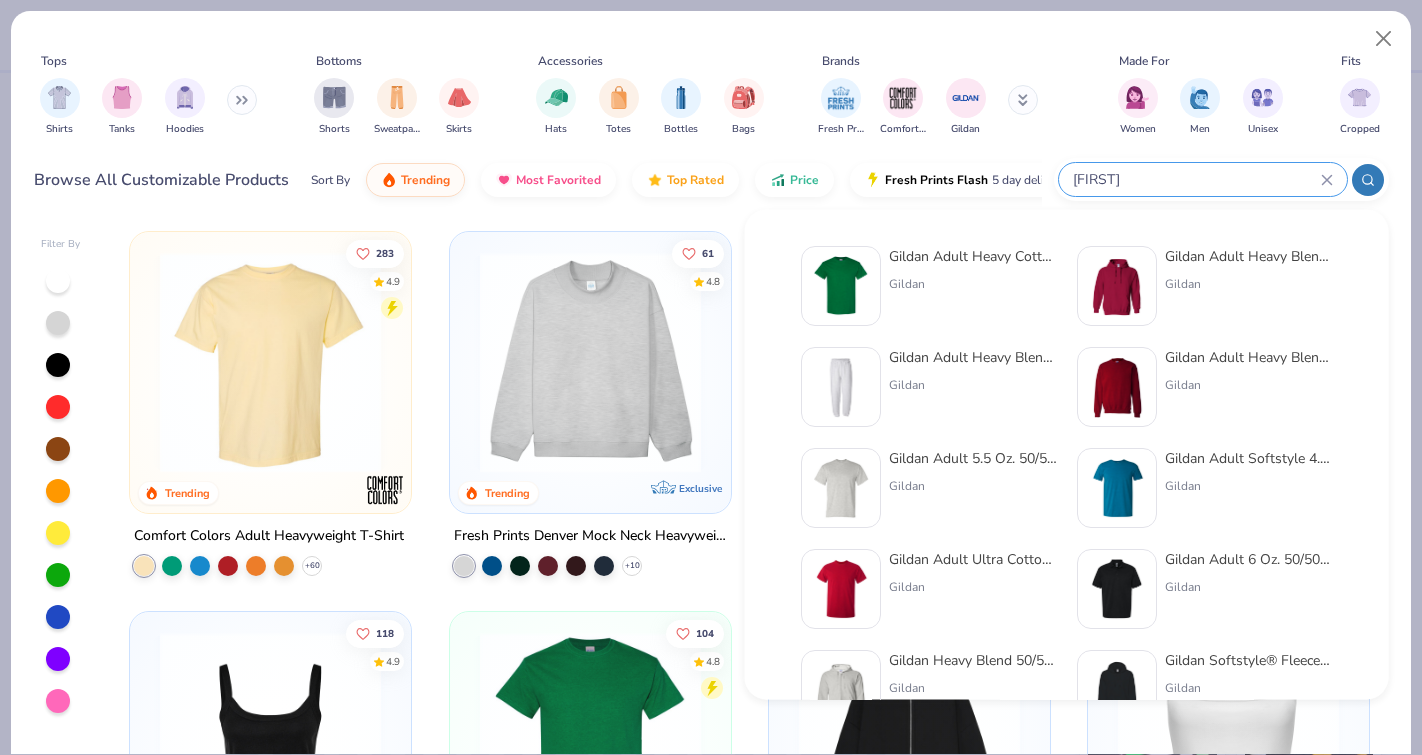 click at bounding box center (841, 488) 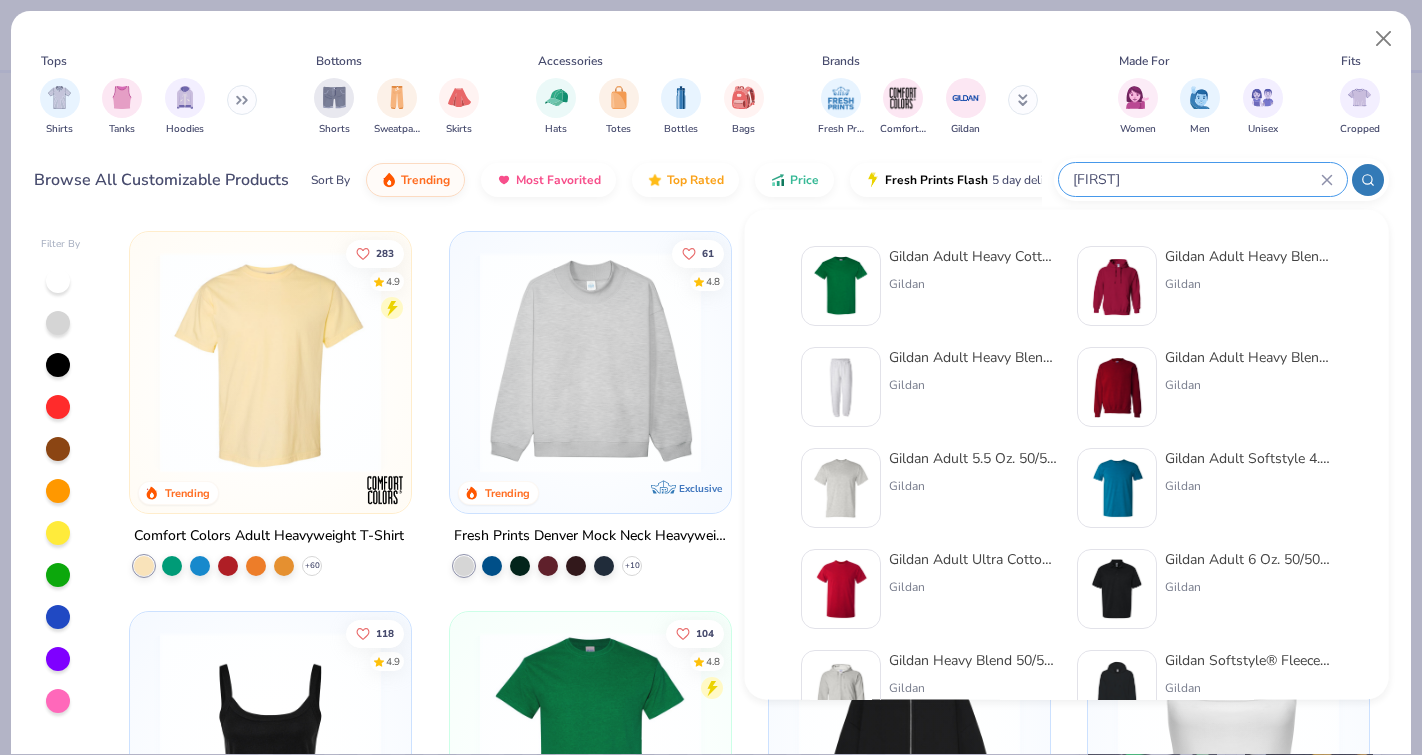 type 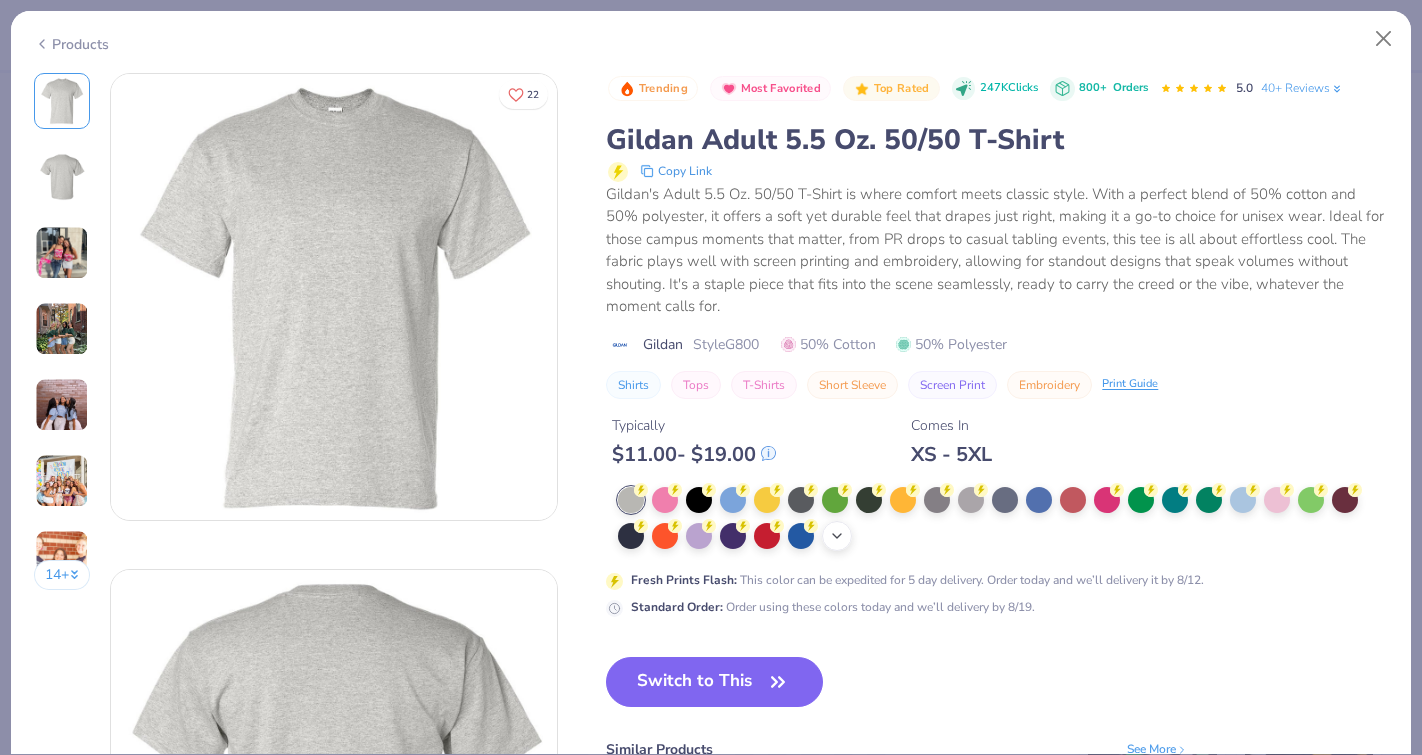click 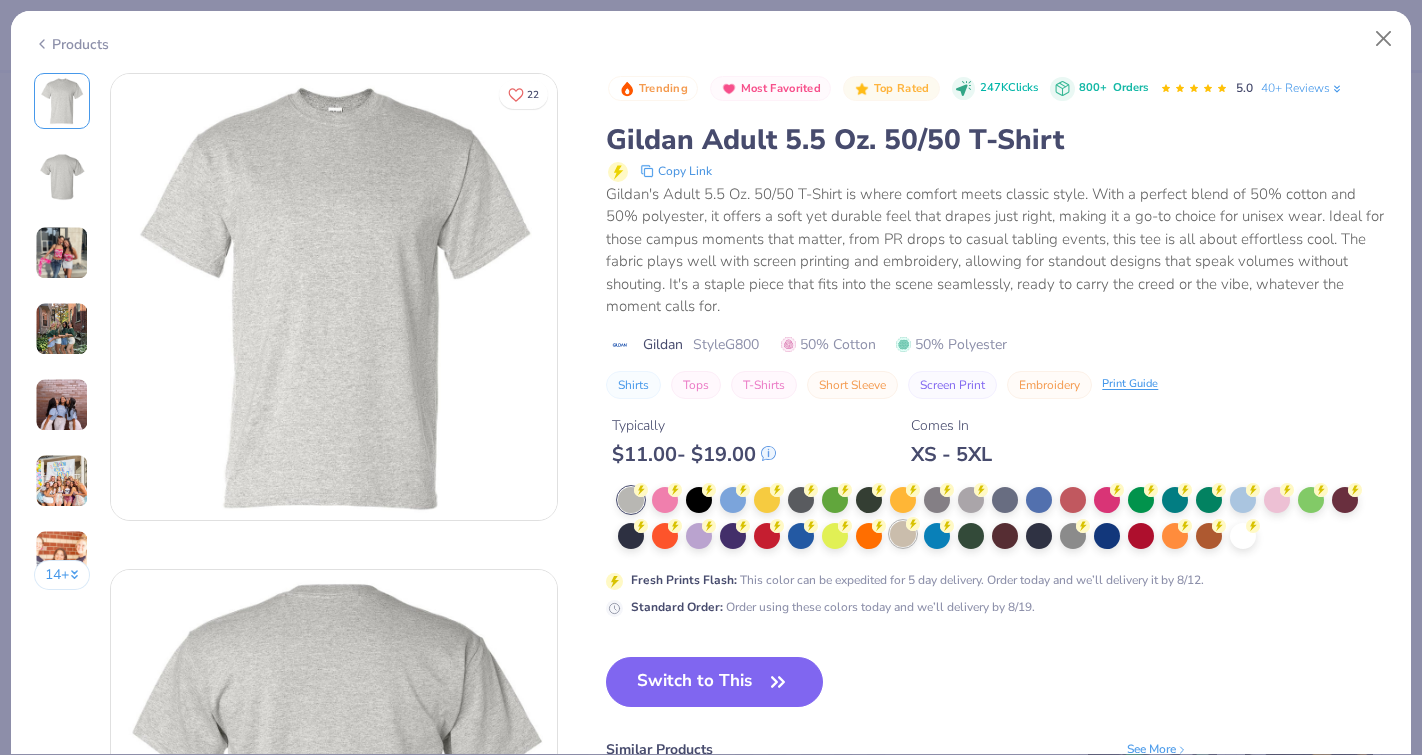 click at bounding box center (903, 534) 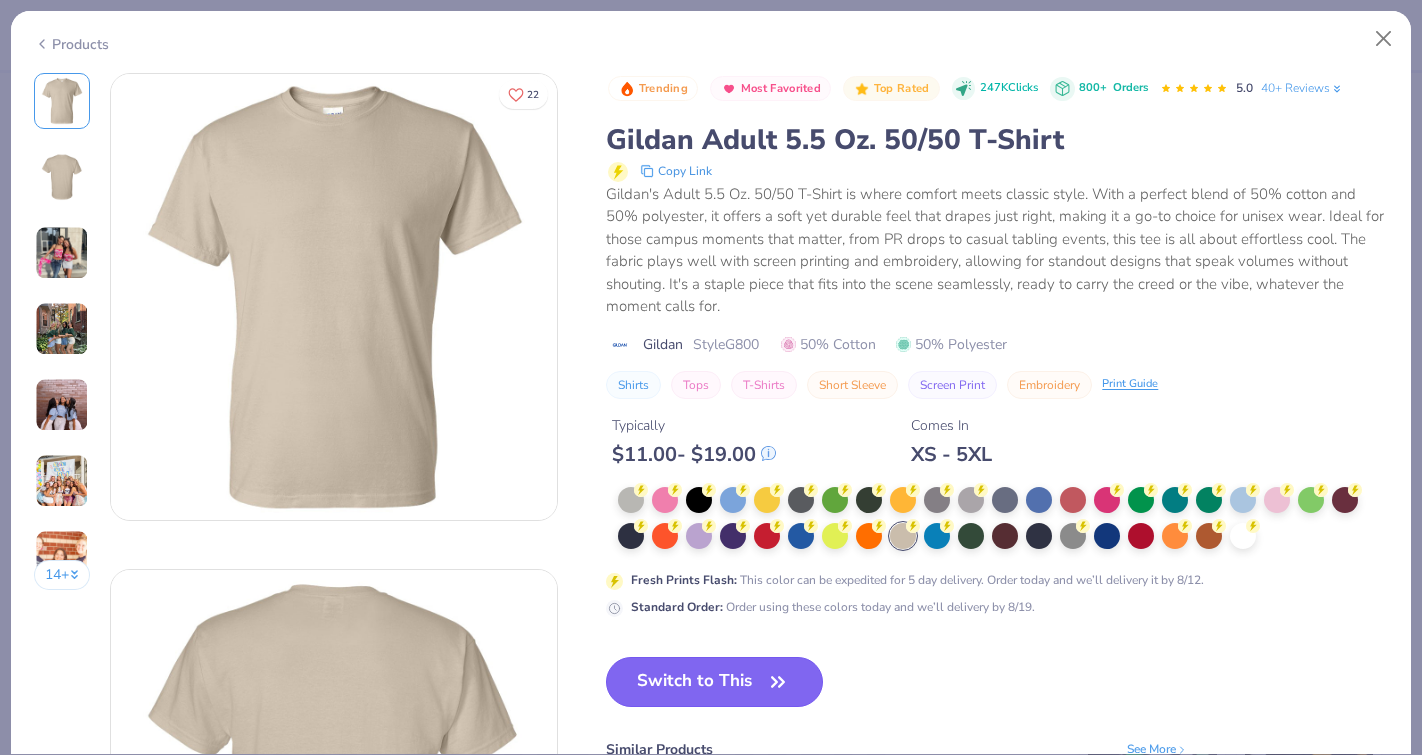 click on "Switch to This" at bounding box center [714, 682] 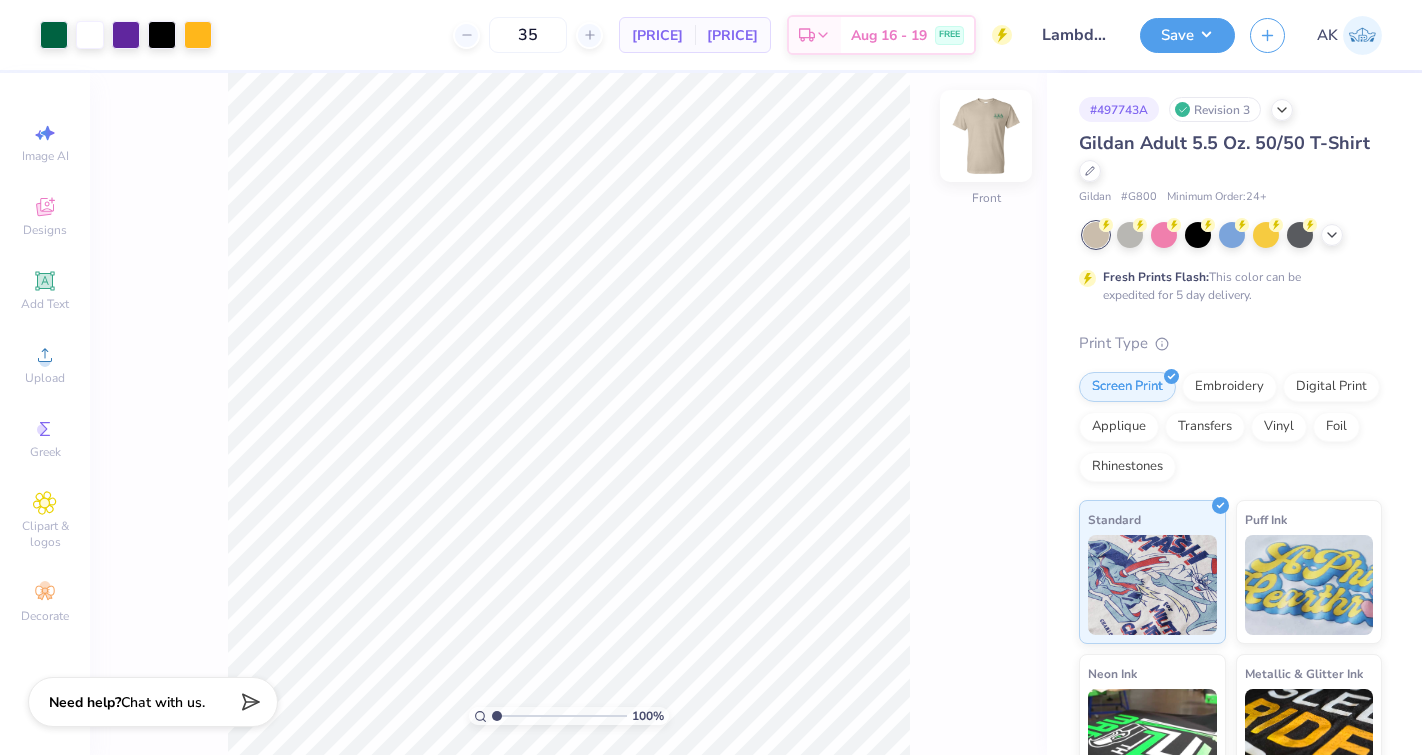 click at bounding box center [986, 136] 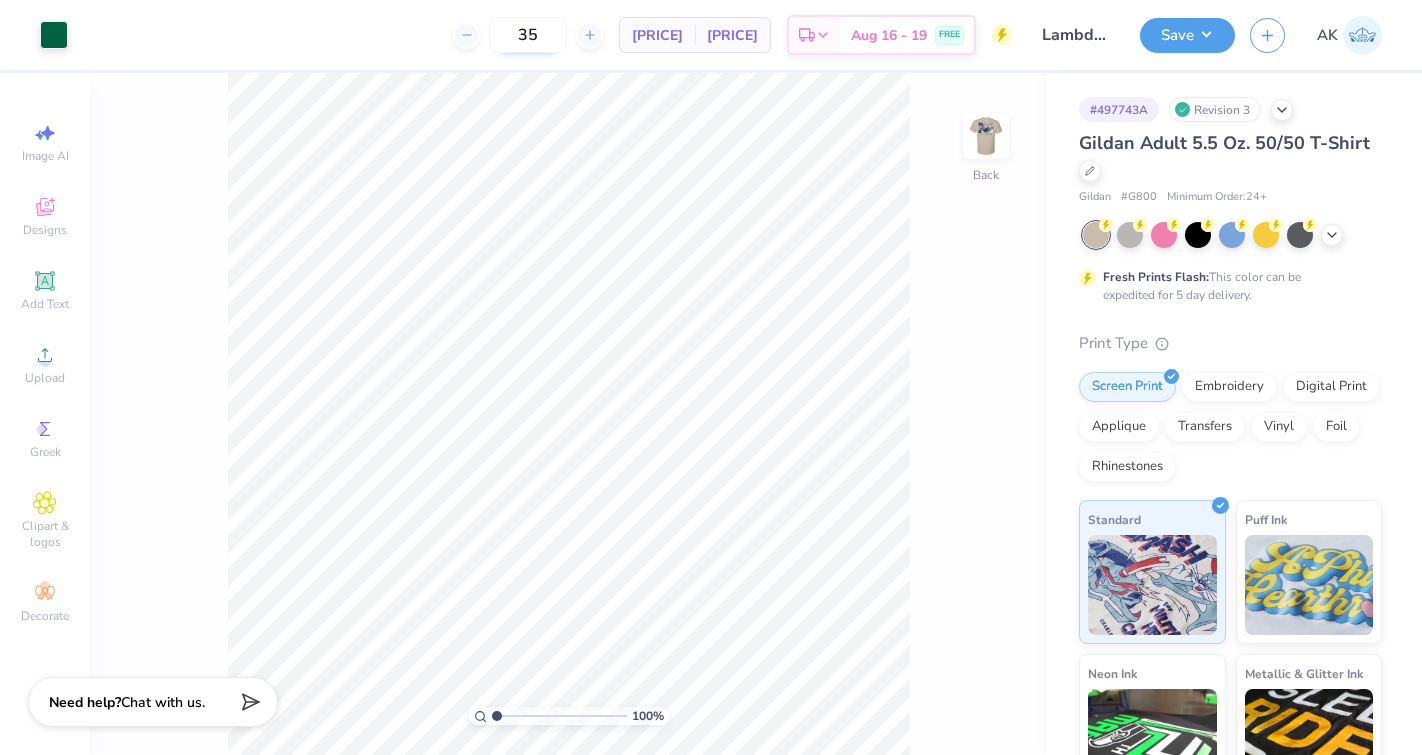 click on "35" at bounding box center [528, 35] 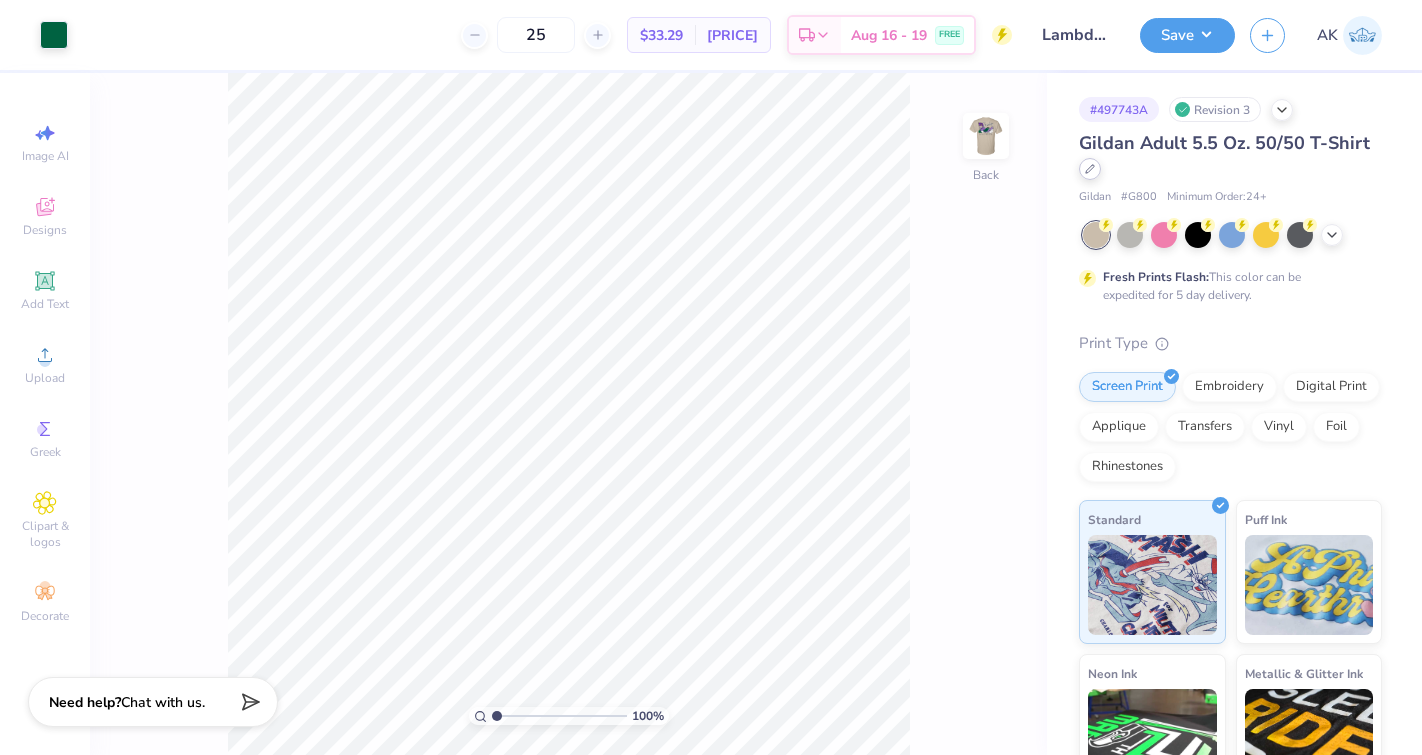 type on "25" 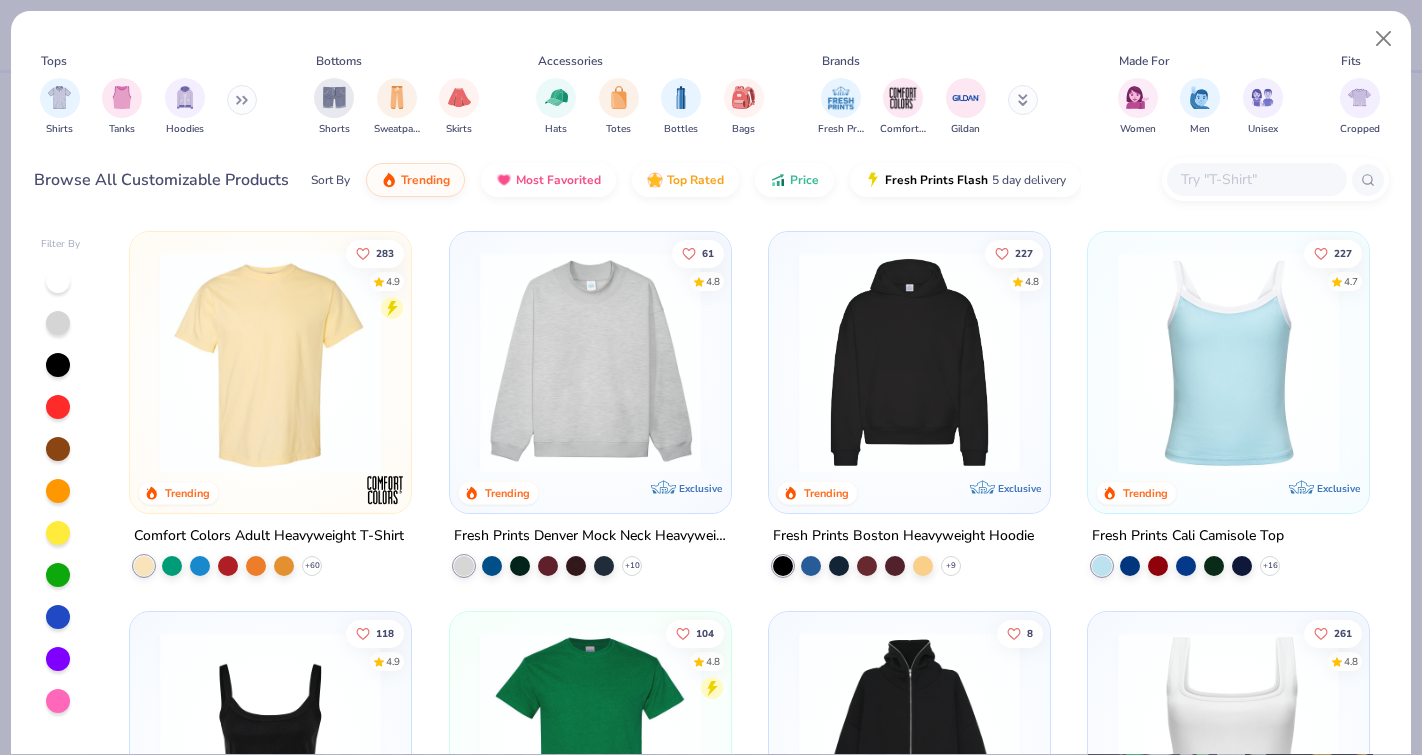 click at bounding box center (1256, 179) 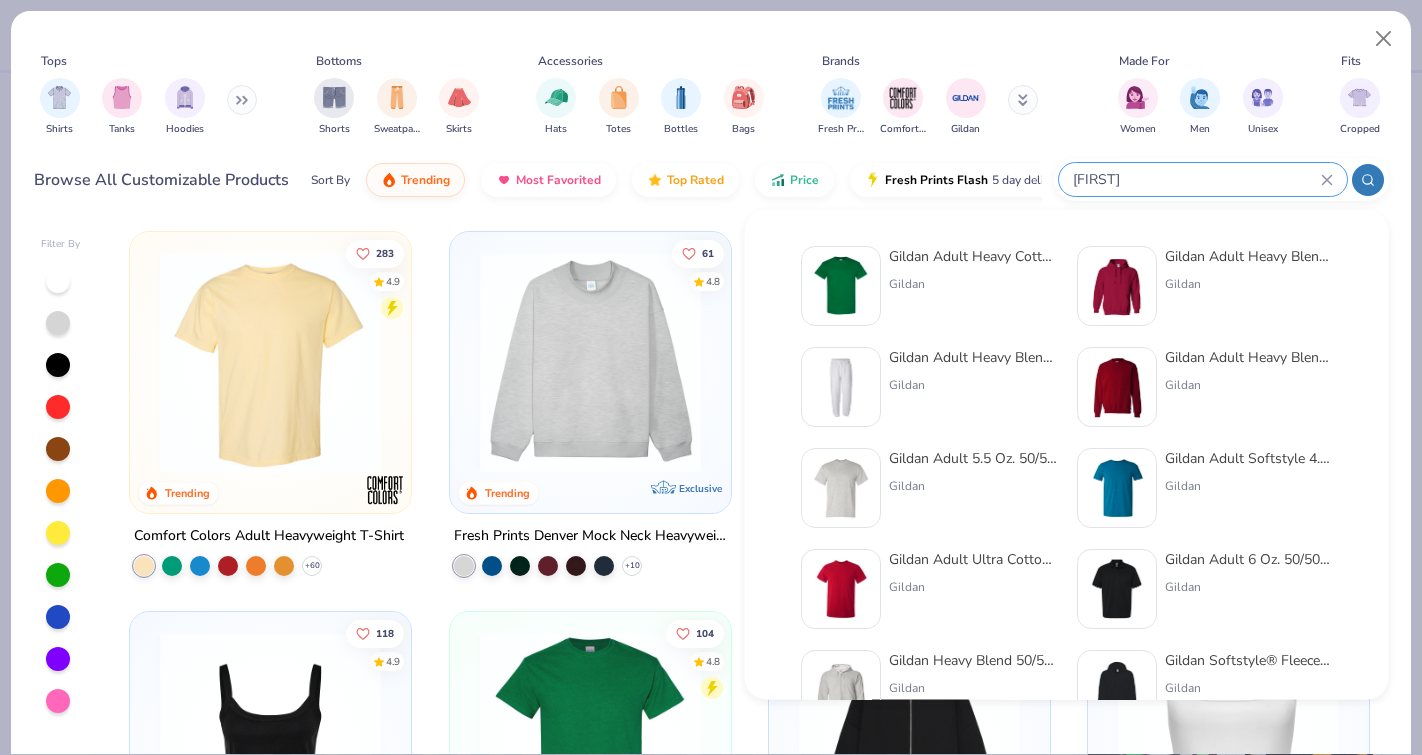 type on "[FIRST]" 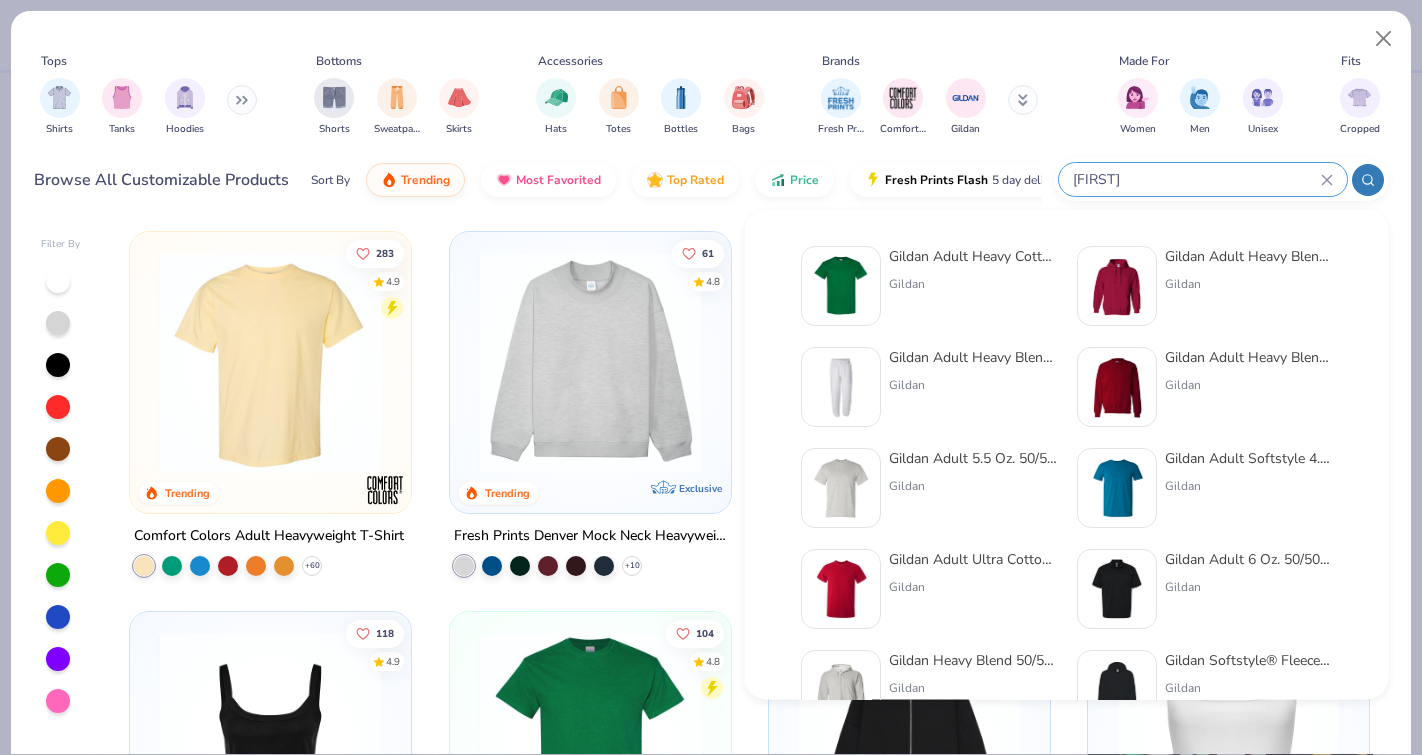 click on "Gildan Adult Heavy Cotton T-Shirt" at bounding box center (973, 256) 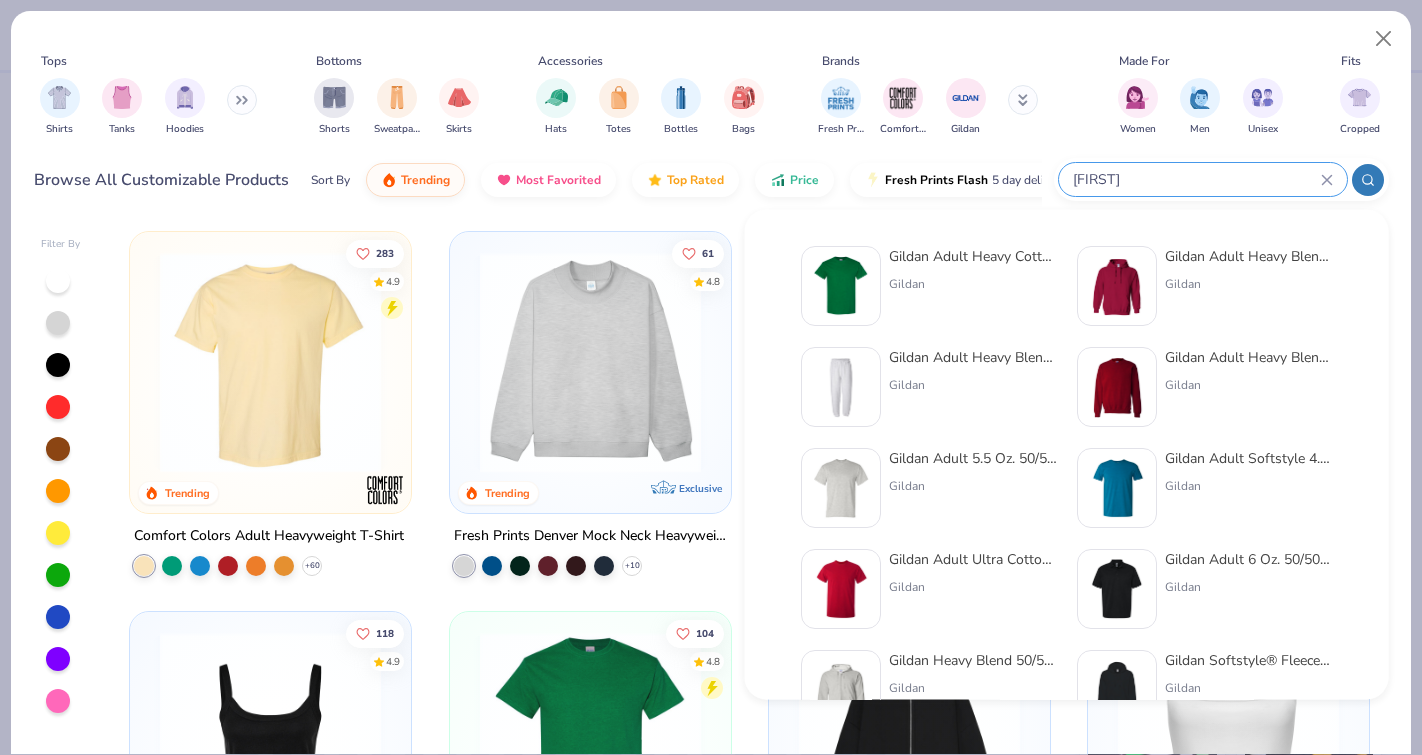 type 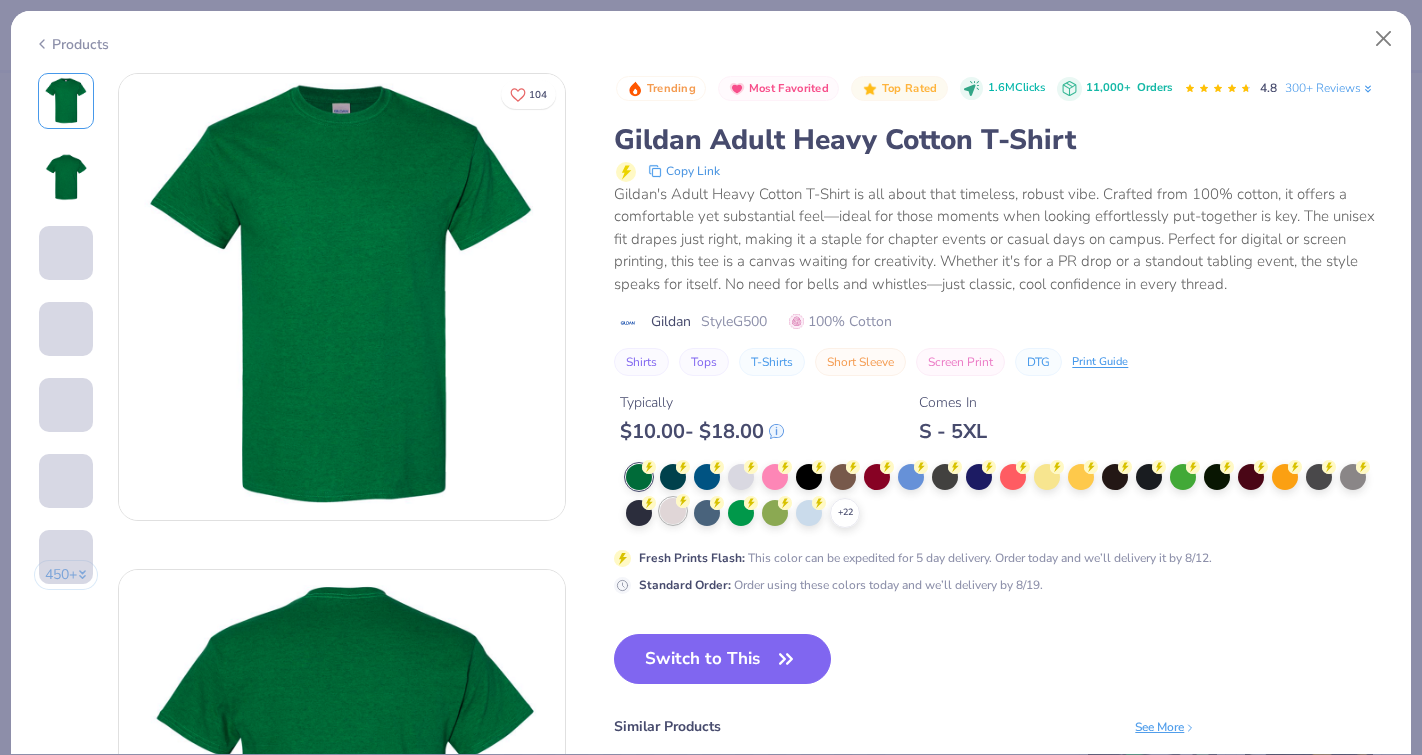 click at bounding box center (673, 511) 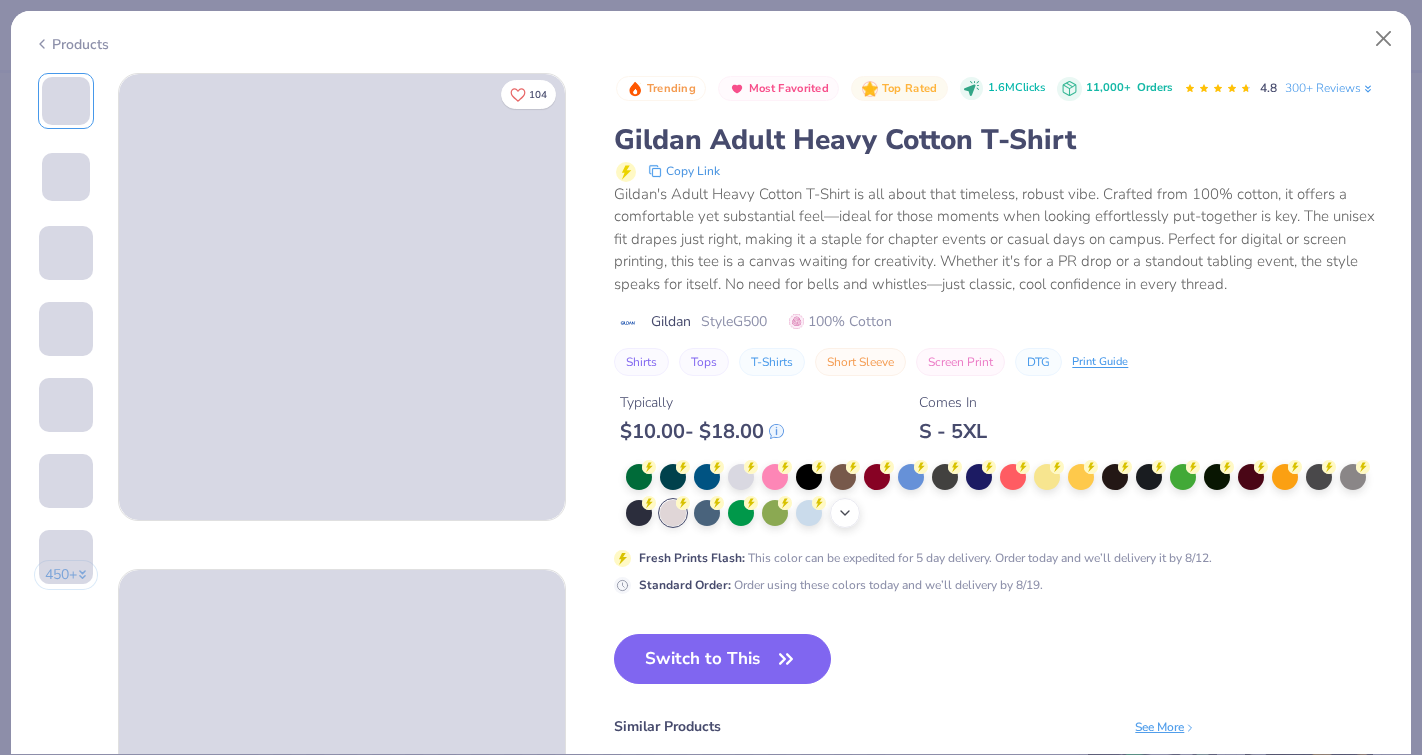 click 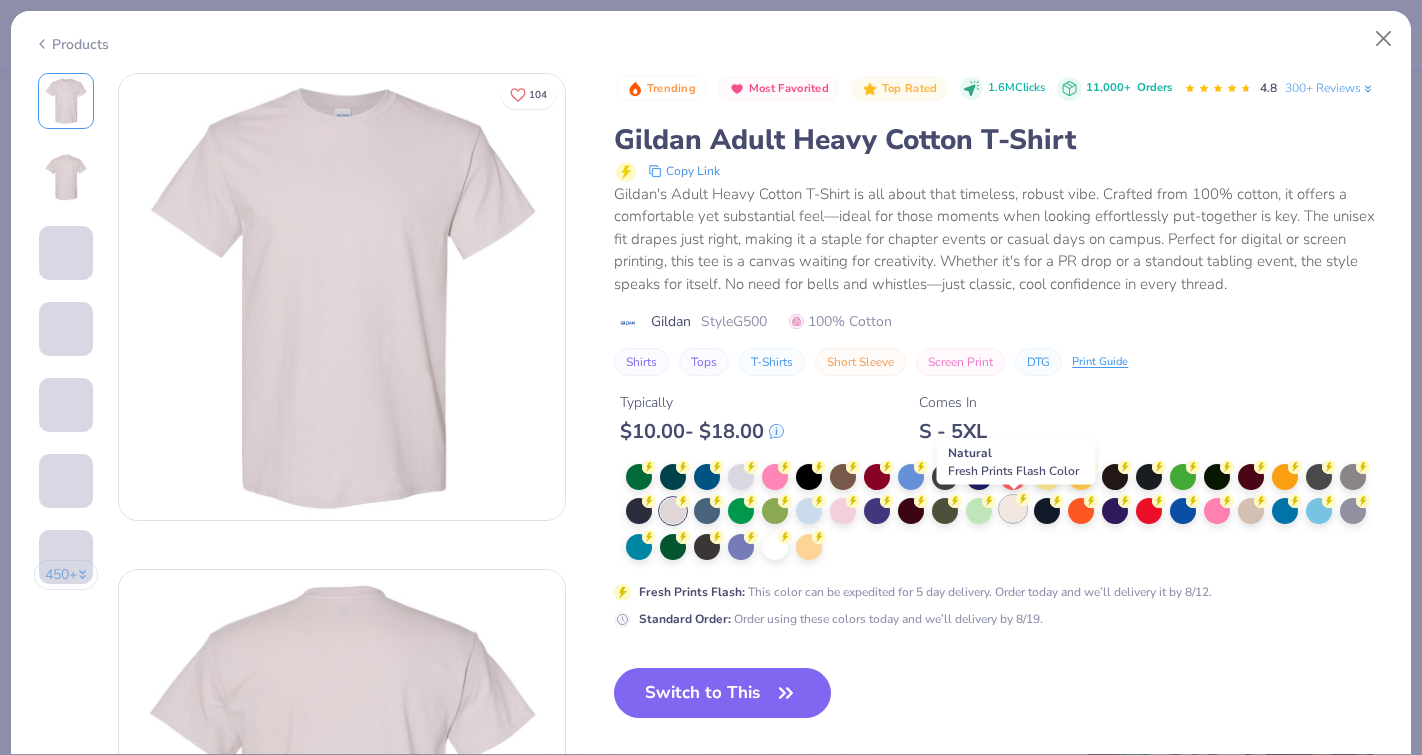 click at bounding box center (1013, 509) 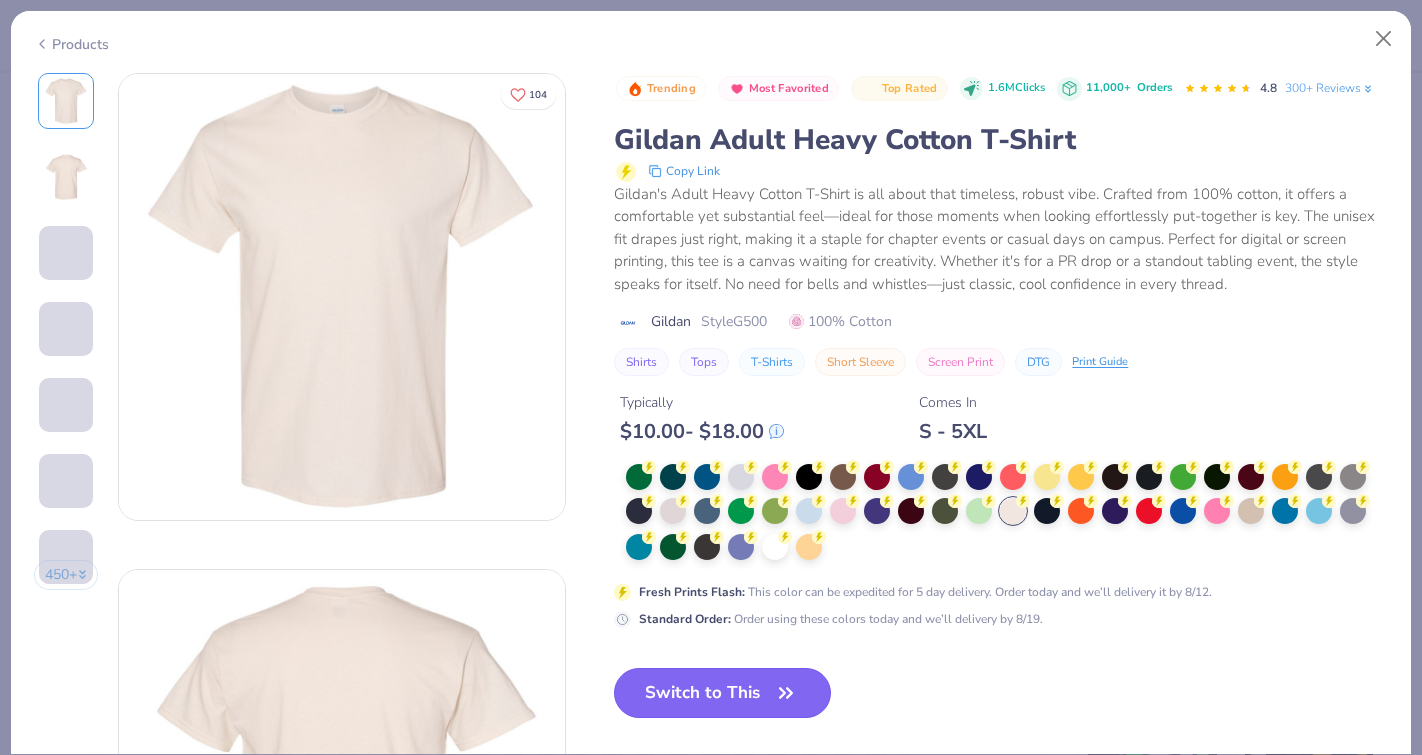 click on "Switch to This" at bounding box center (722, 693) 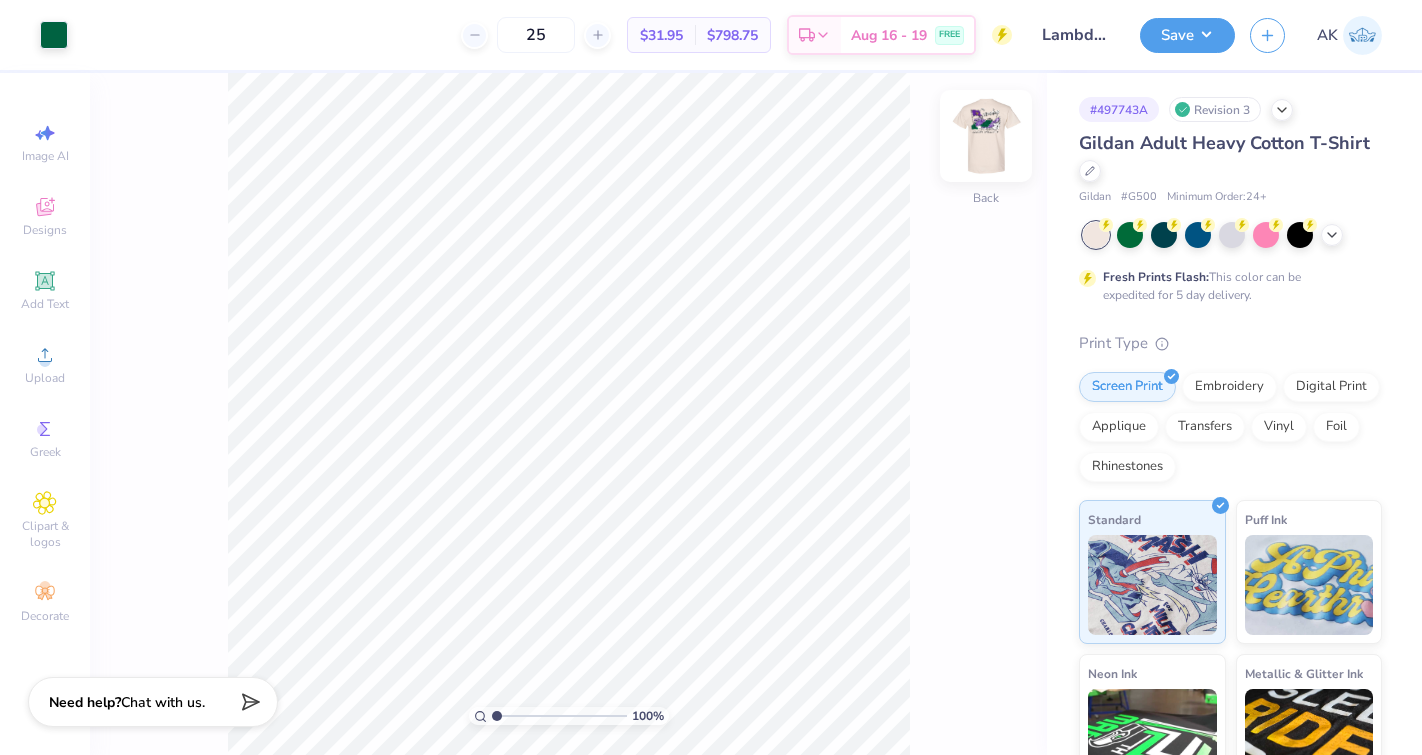 click at bounding box center (986, 136) 